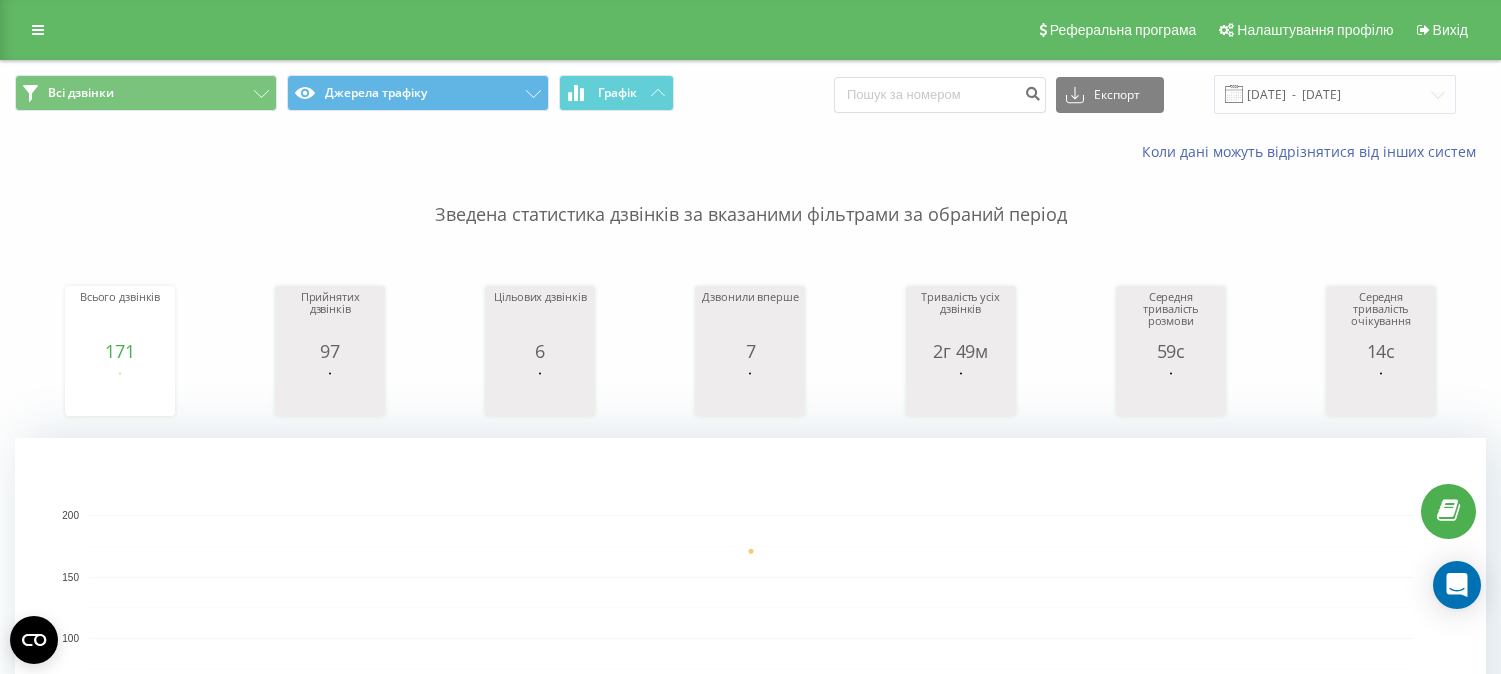 scroll, scrollTop: 0, scrollLeft: 0, axis: both 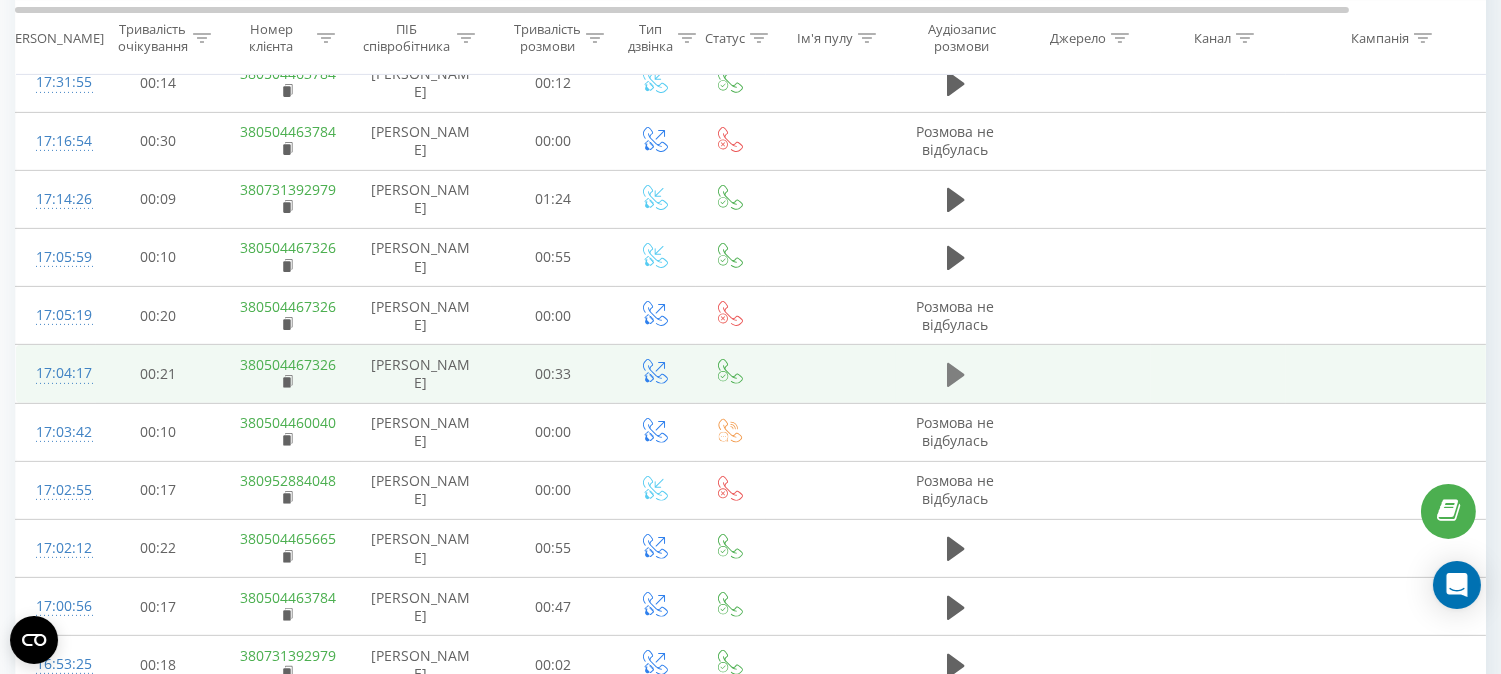 click 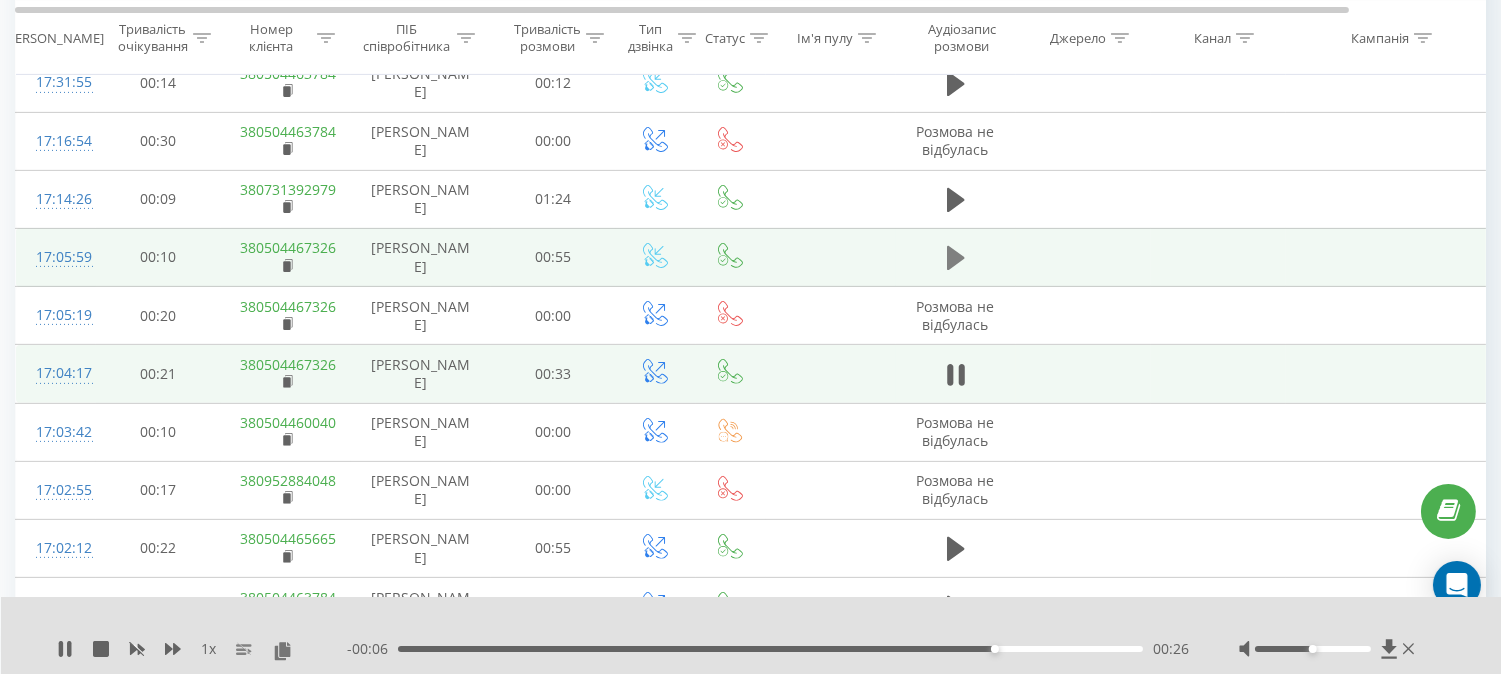 click 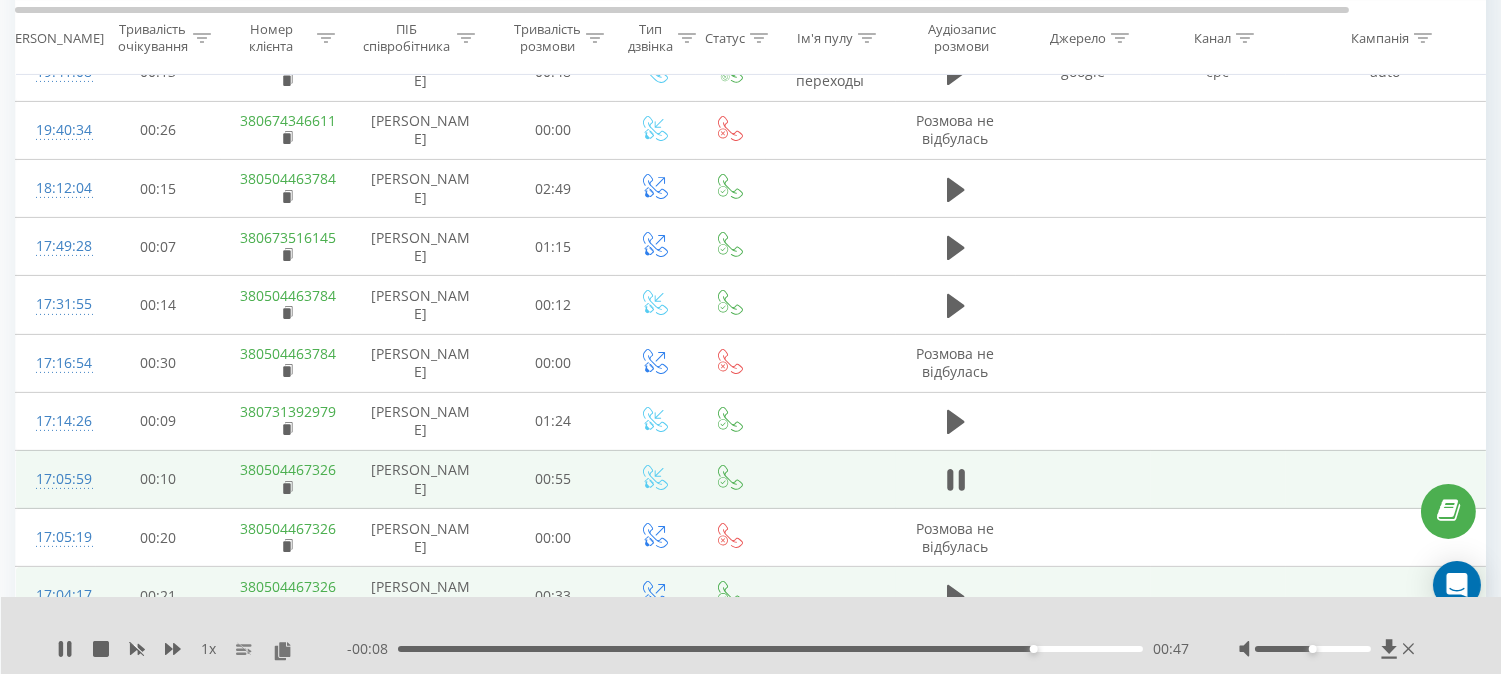 scroll, scrollTop: 1000, scrollLeft: 0, axis: vertical 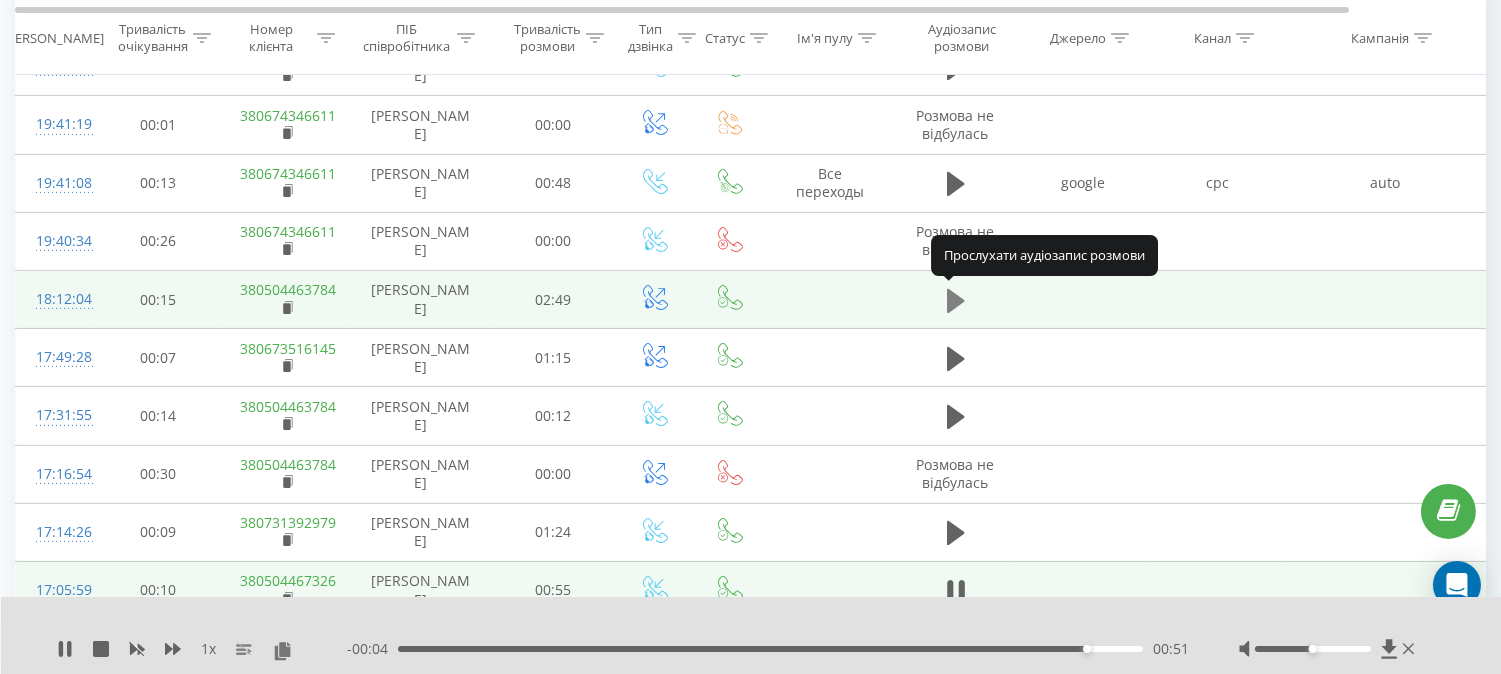 click 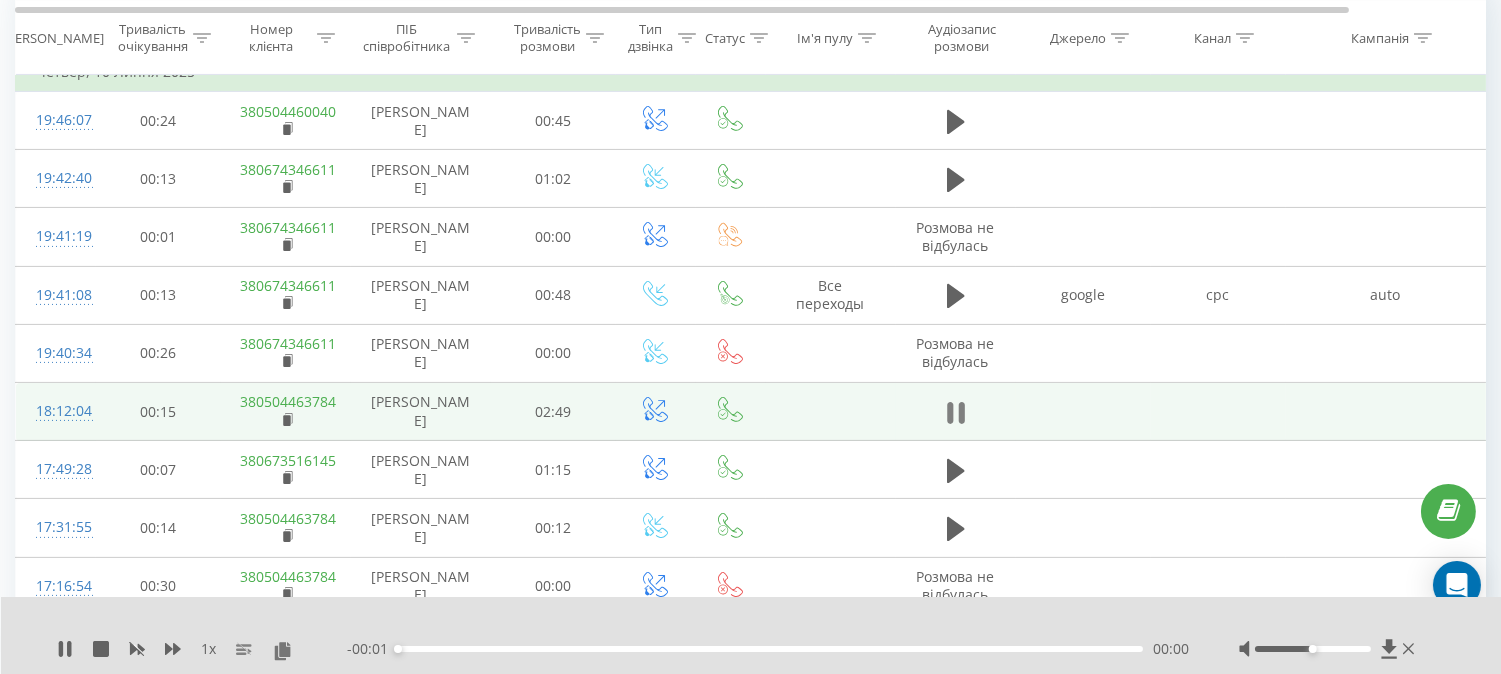 scroll, scrollTop: 777, scrollLeft: 0, axis: vertical 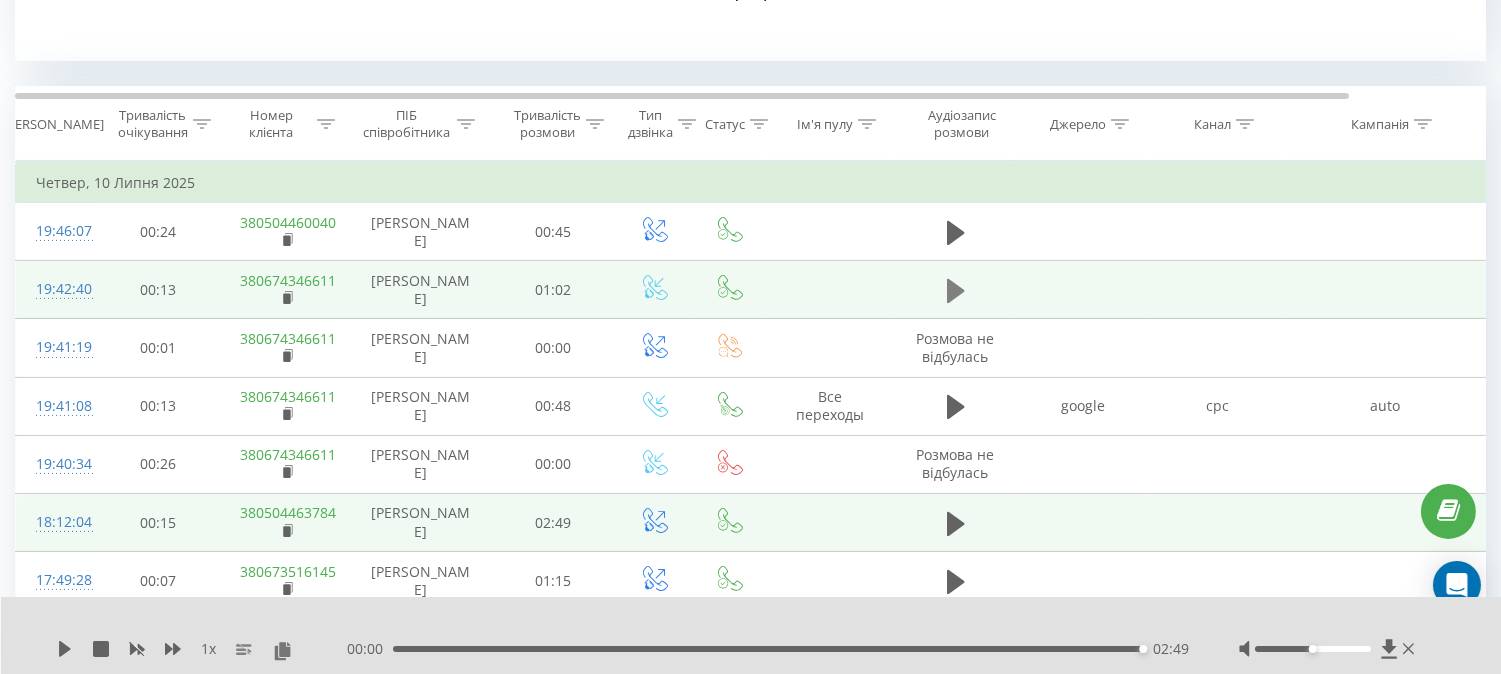 click 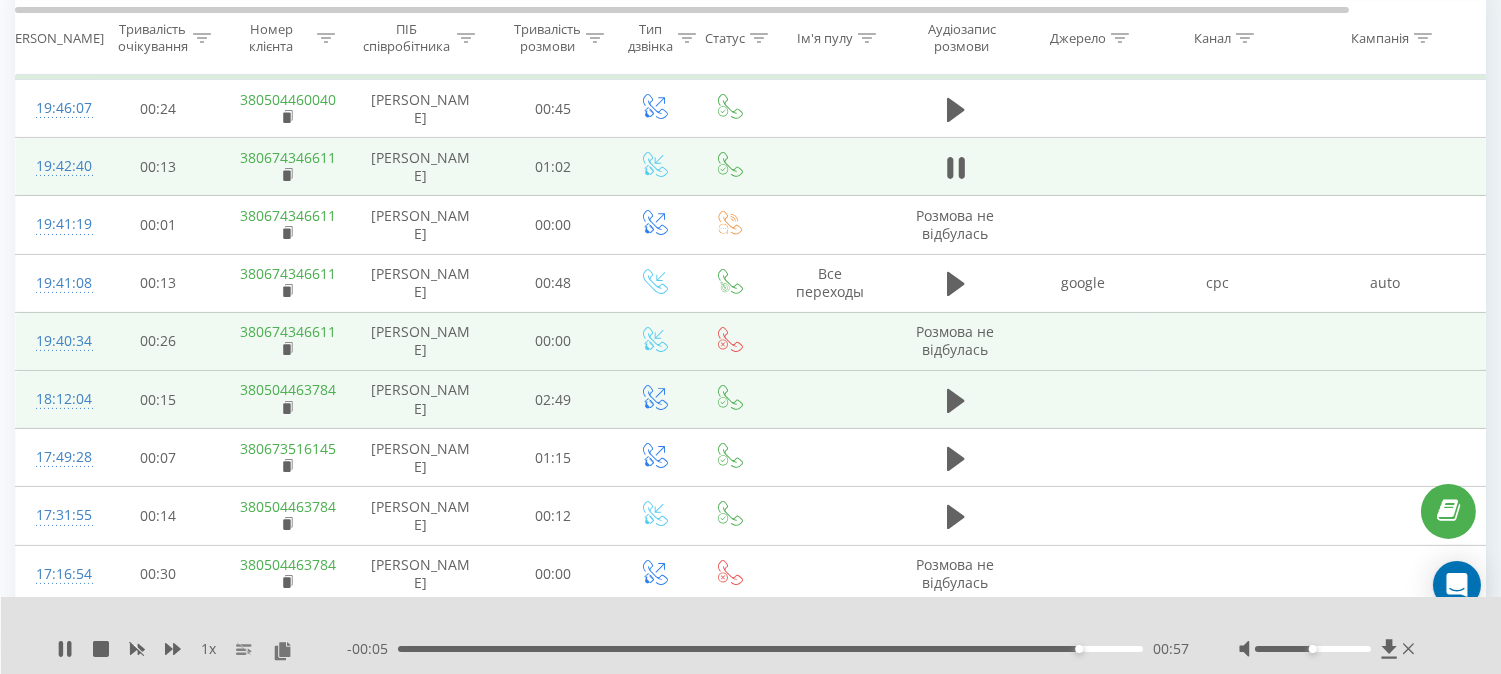scroll, scrollTop: 888, scrollLeft: 0, axis: vertical 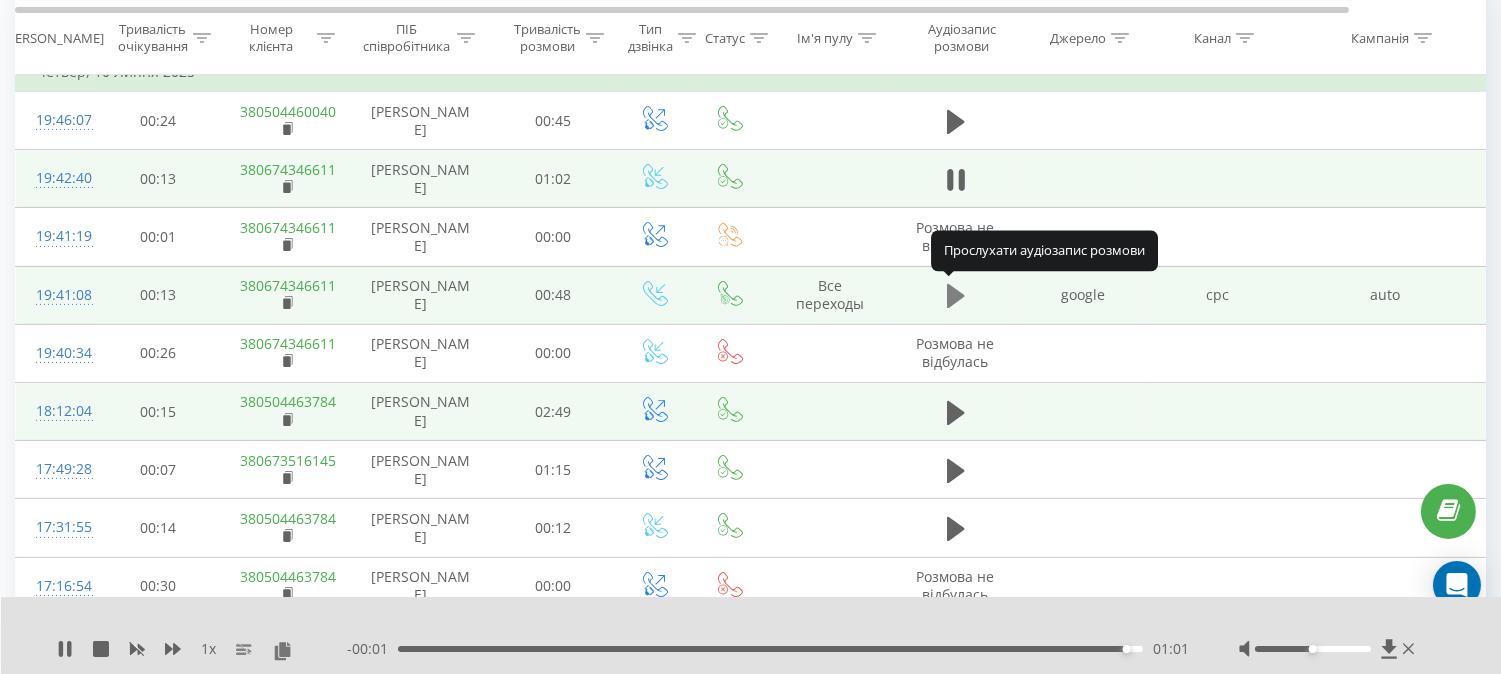 click 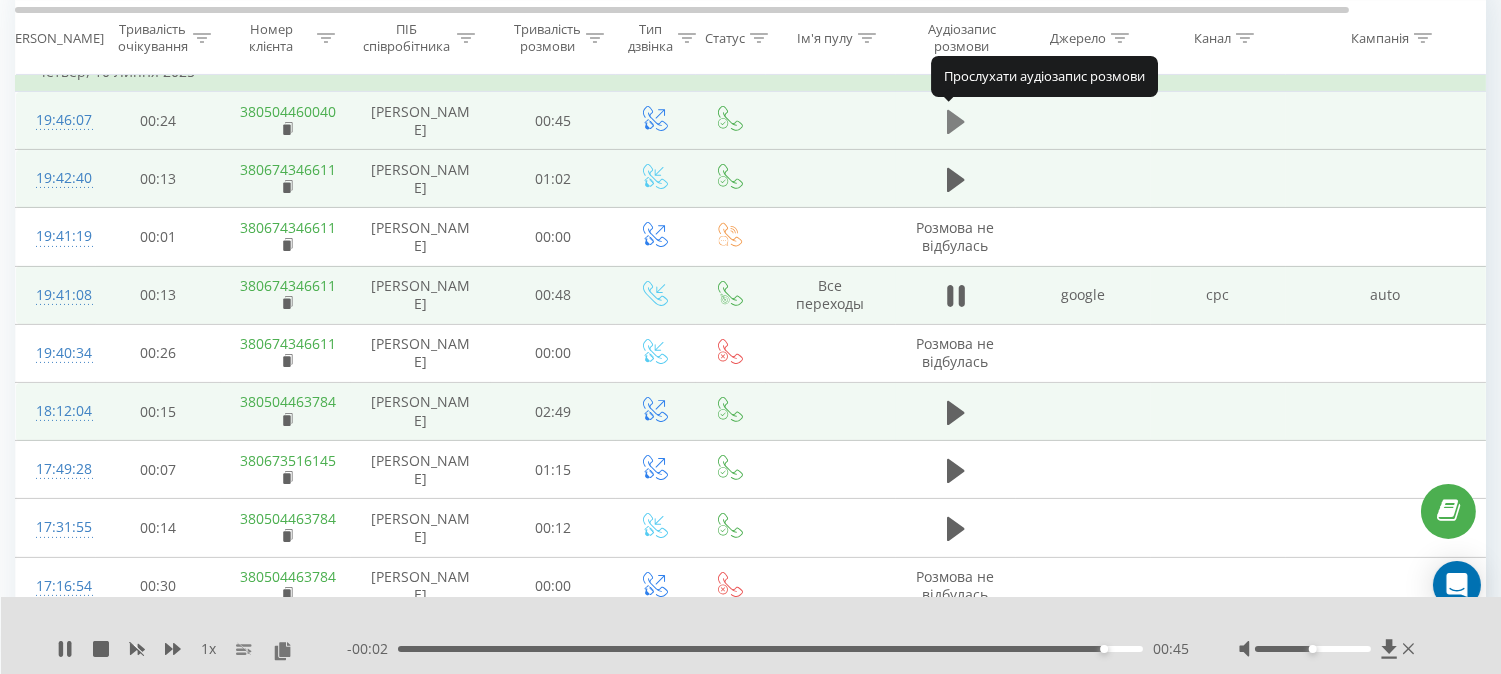 click 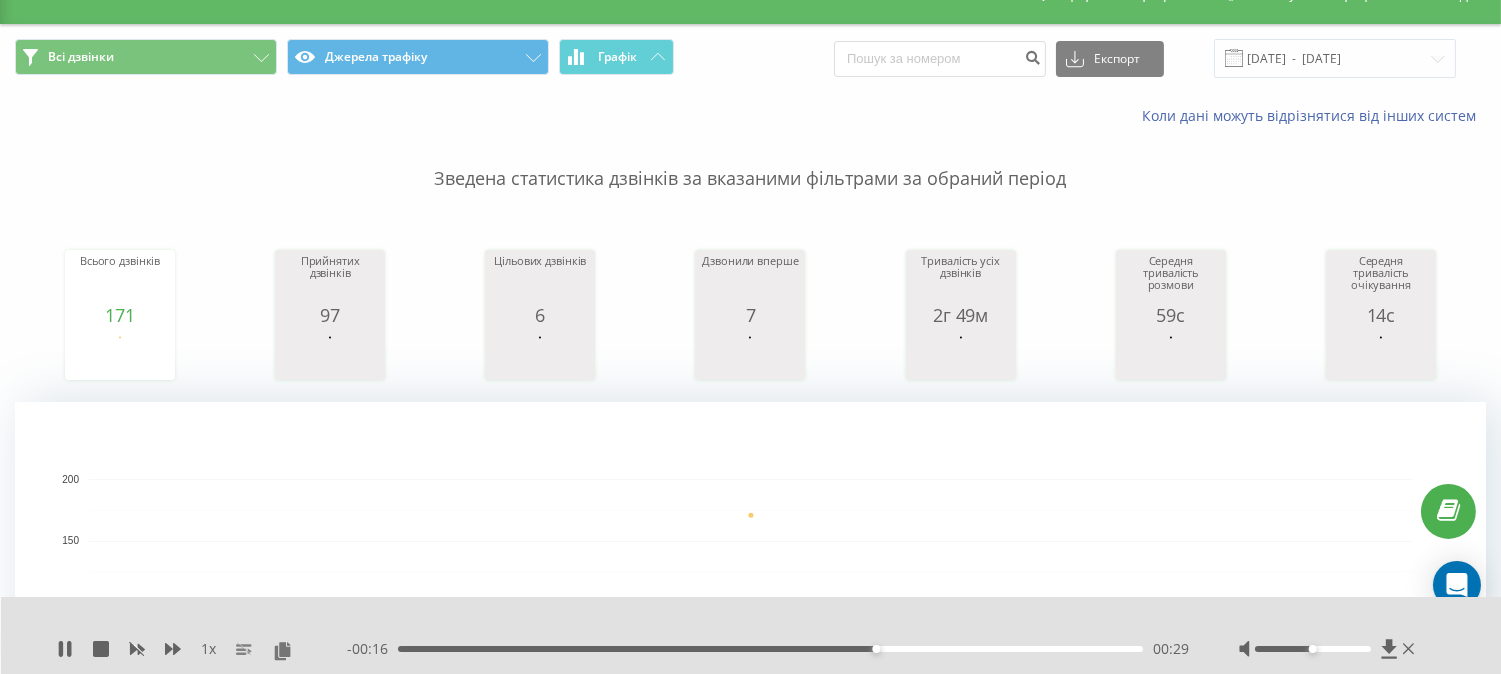 scroll, scrollTop: 0, scrollLeft: 0, axis: both 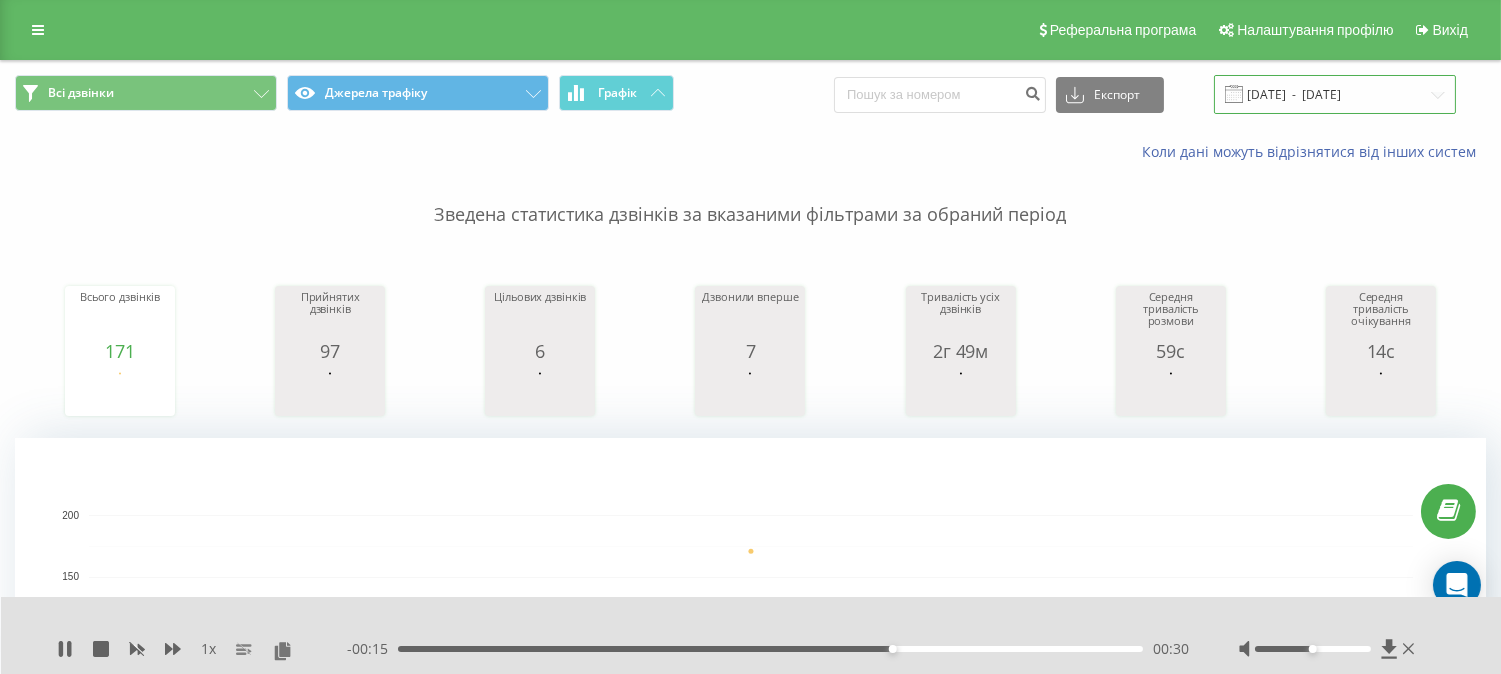 click on "10.07.2025  -  10.07.2025" at bounding box center (1335, 94) 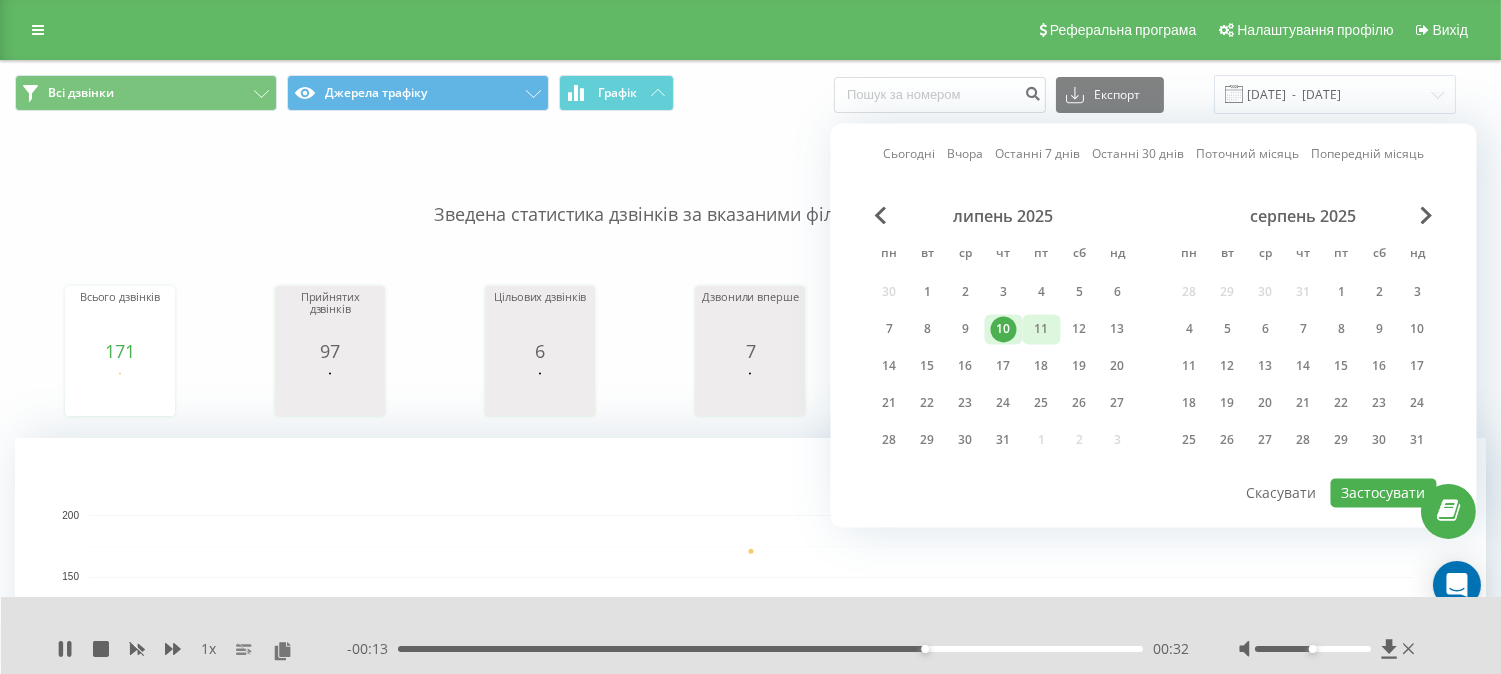 click on "11" at bounding box center (1042, 329) 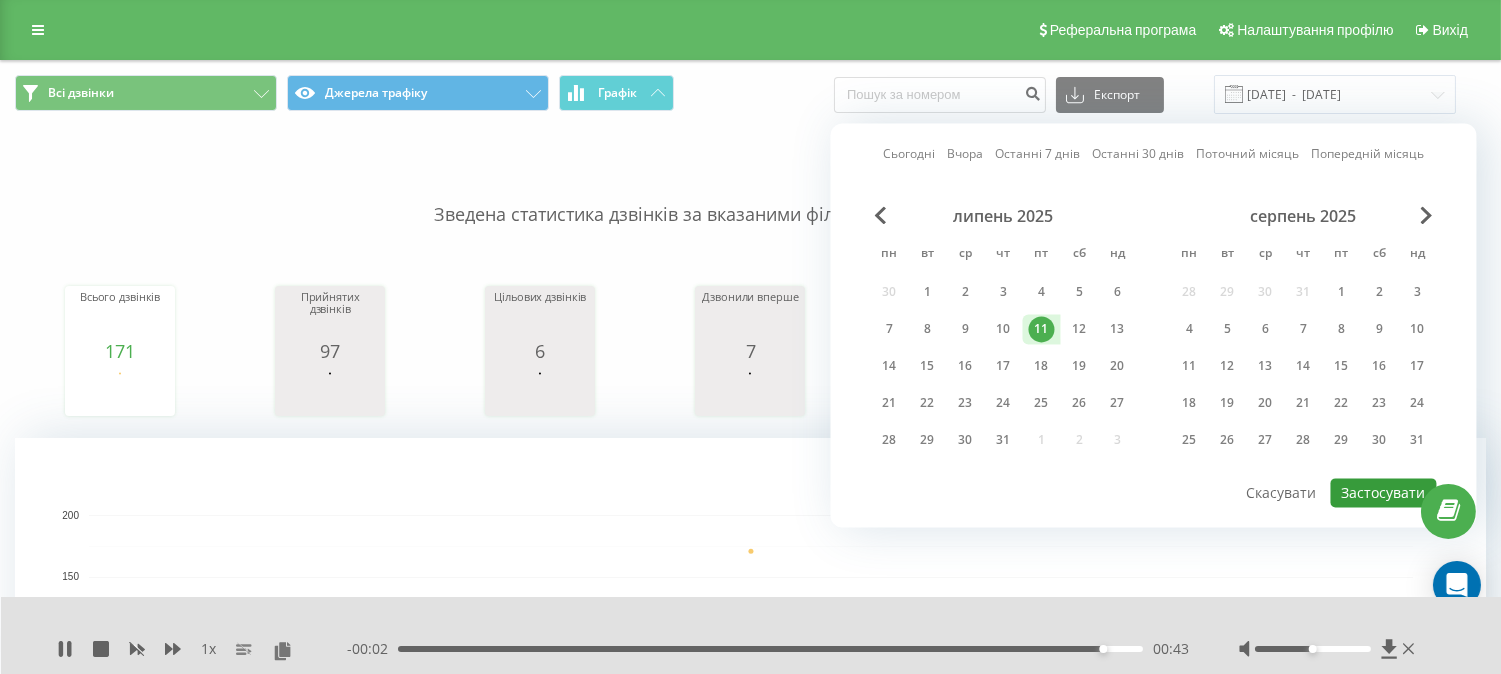 click on "Застосувати" at bounding box center [1384, 492] 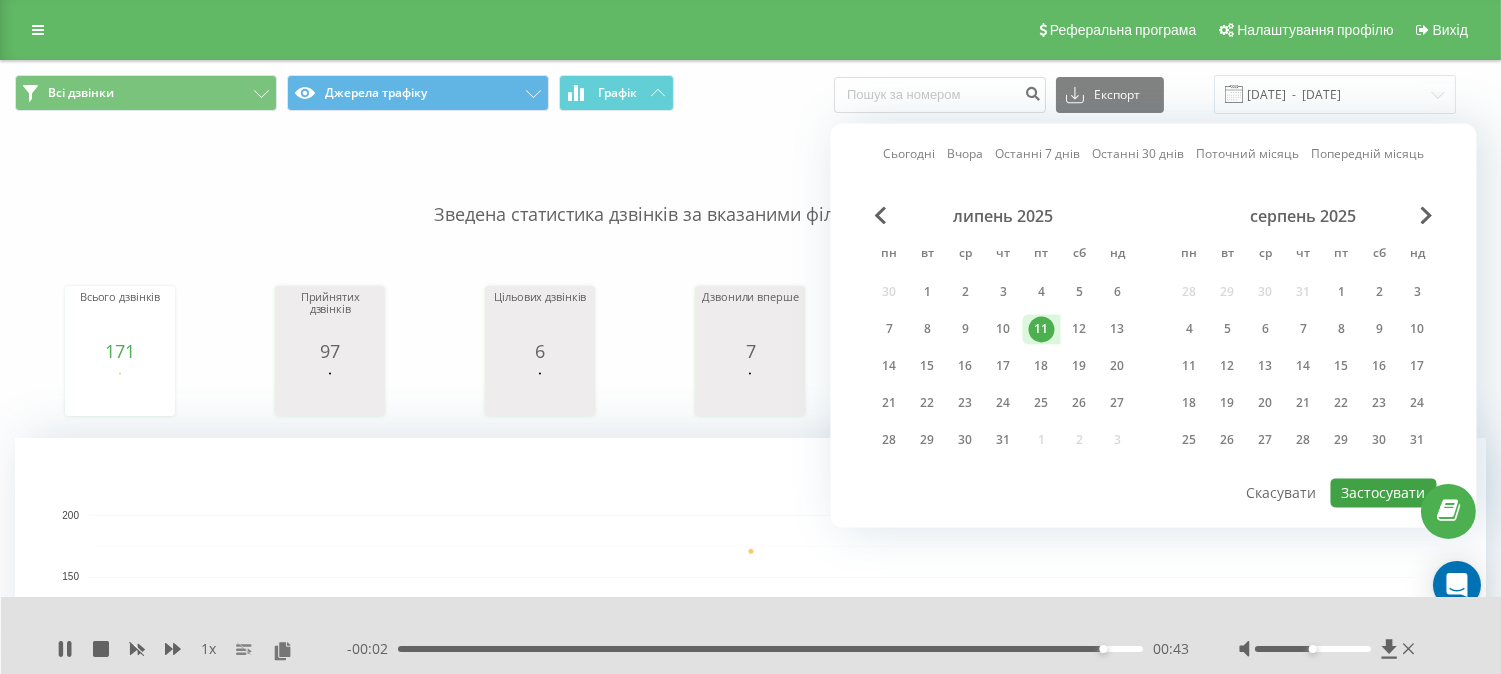 type on "[DATE]  -  [DATE]" 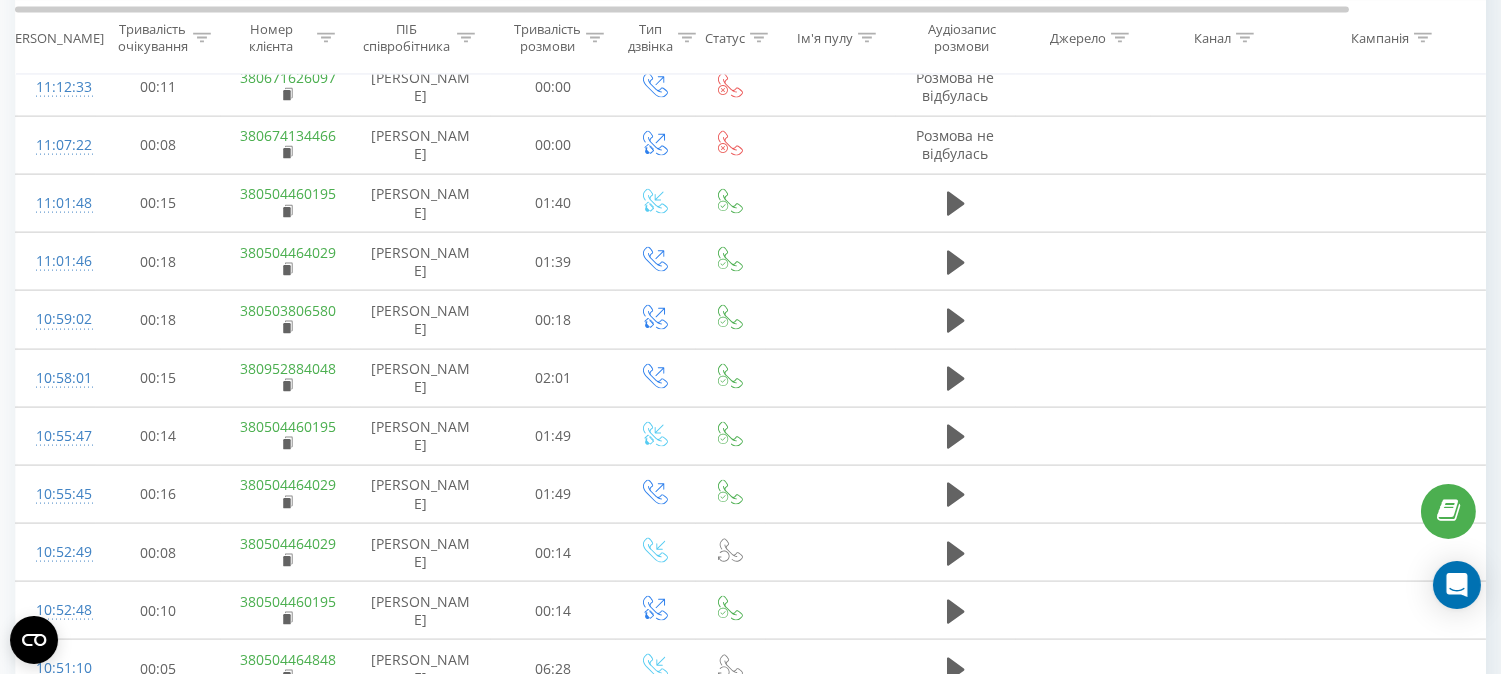 scroll, scrollTop: 5555, scrollLeft: 0, axis: vertical 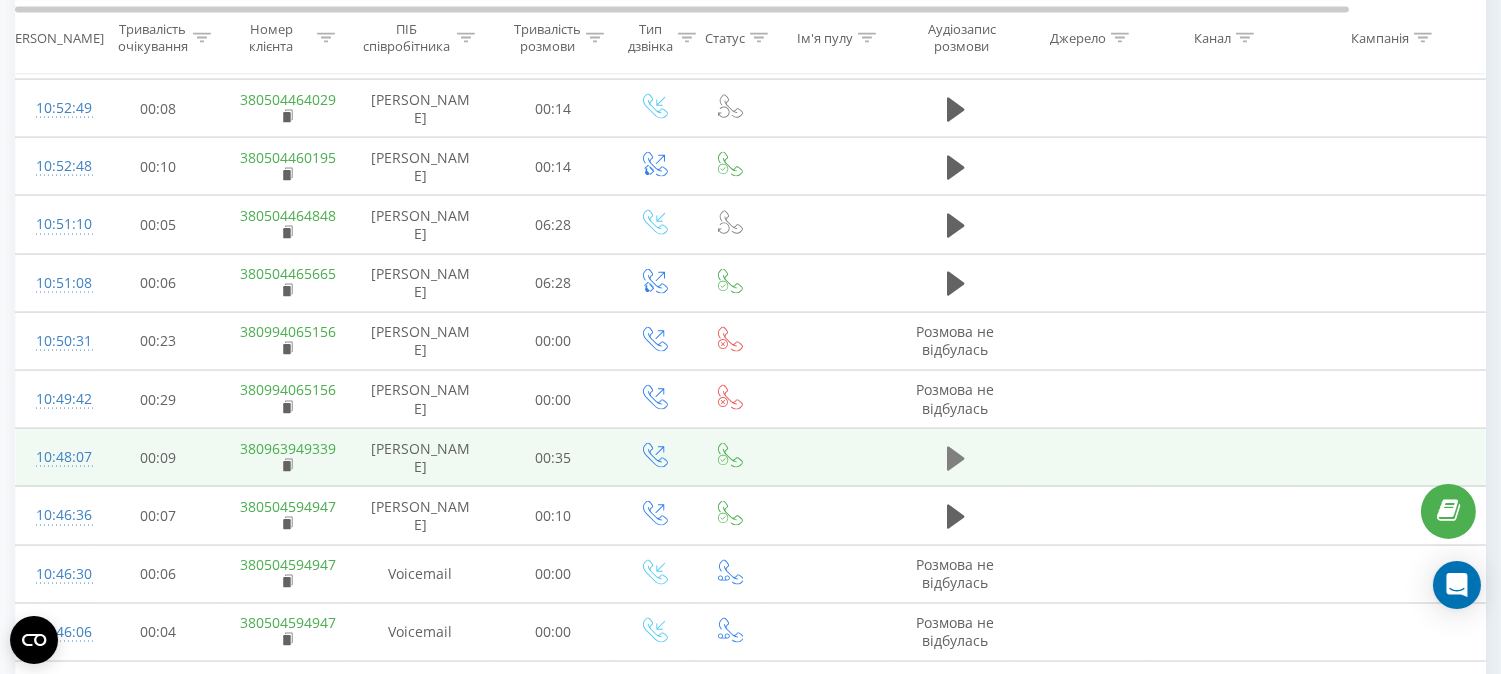 click 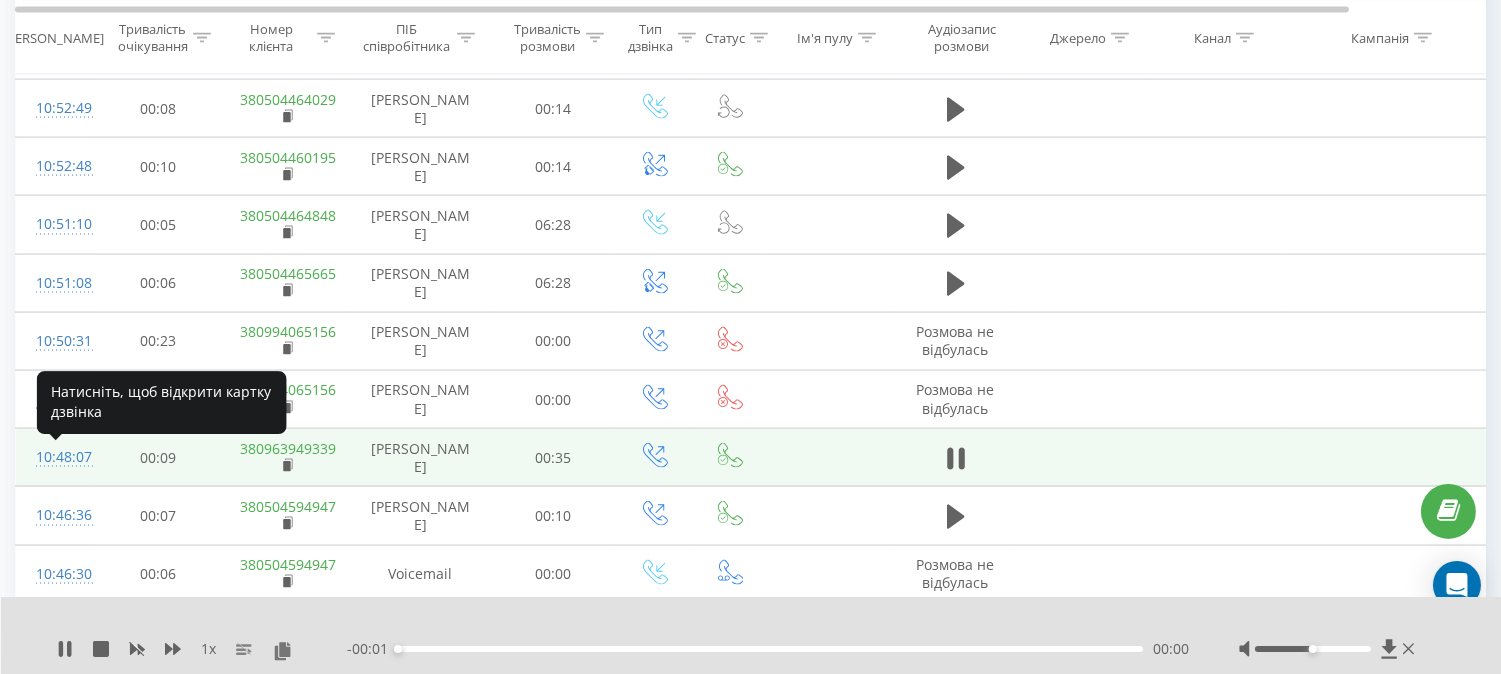 click on "10:48:07" at bounding box center (56, 457) 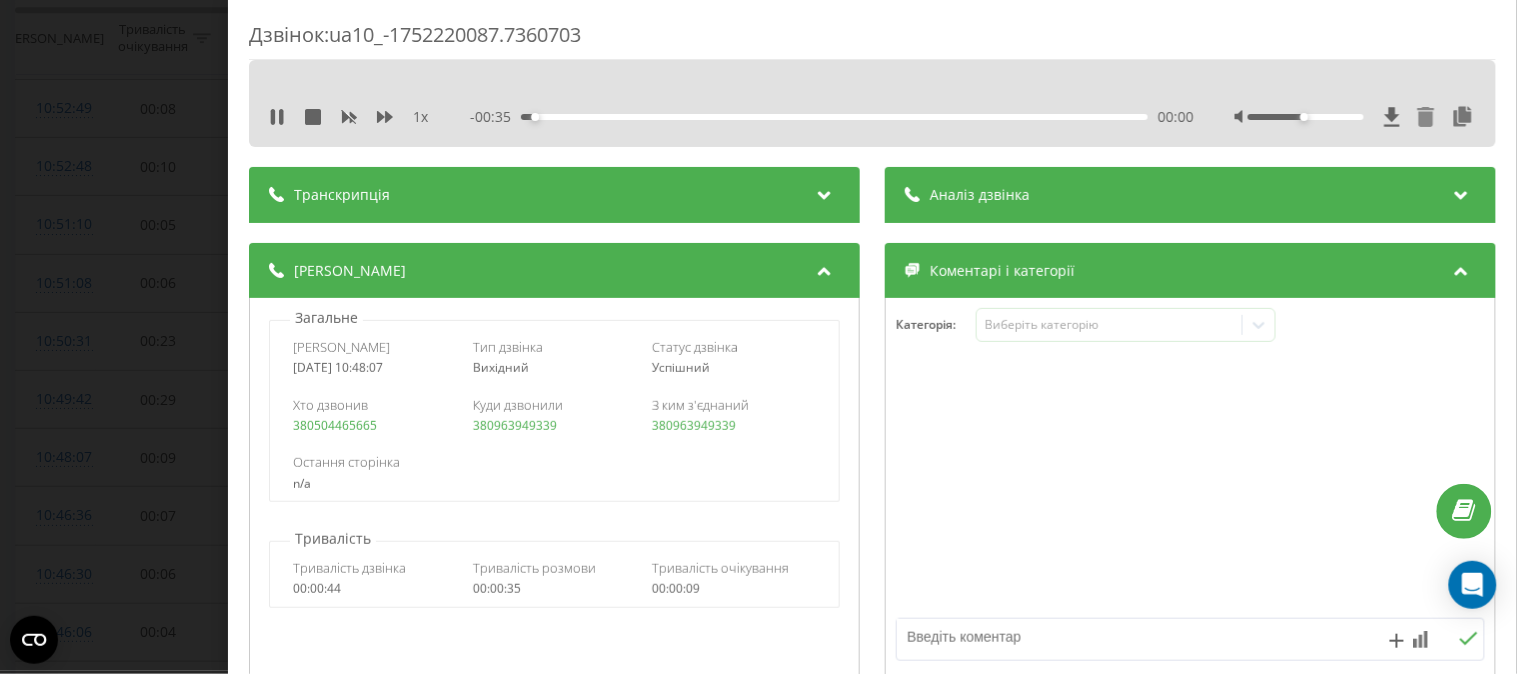 click 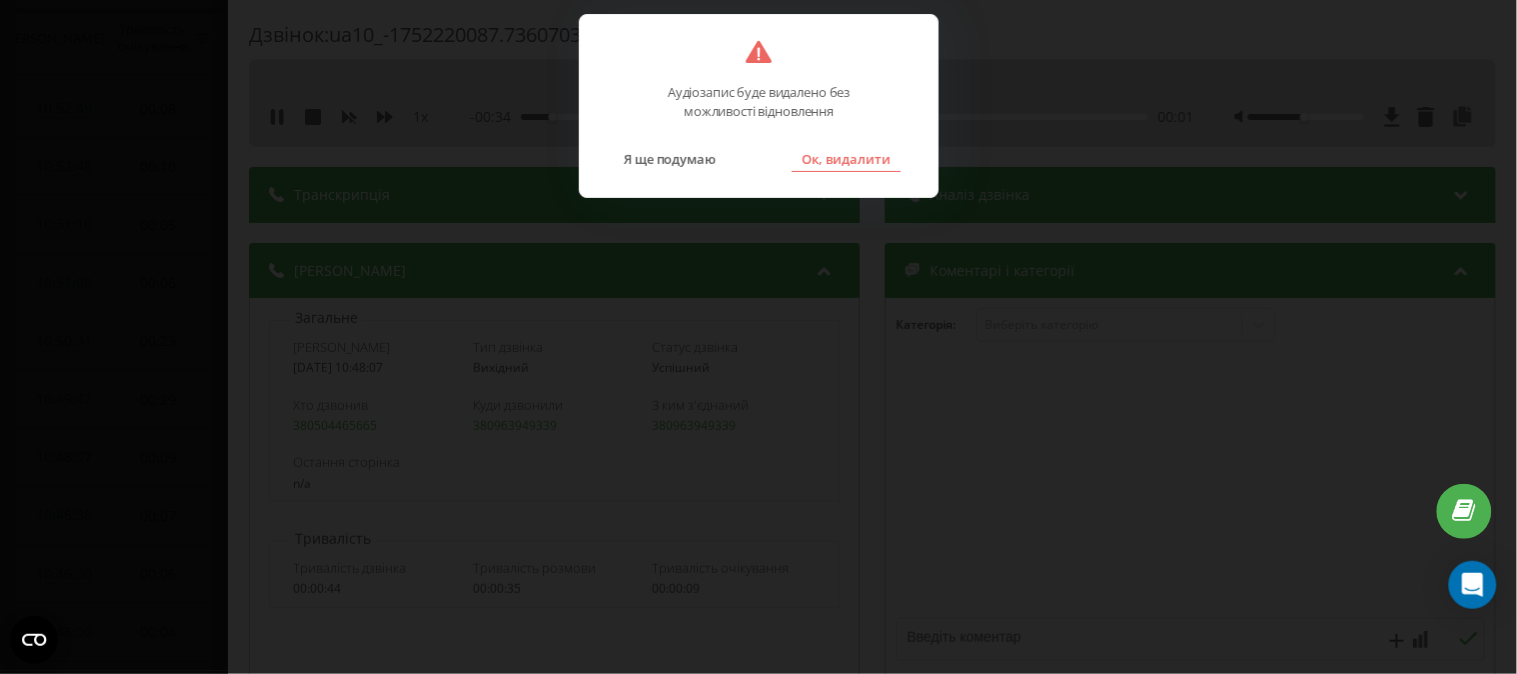click on "Ок, видалити" at bounding box center (845, 159) 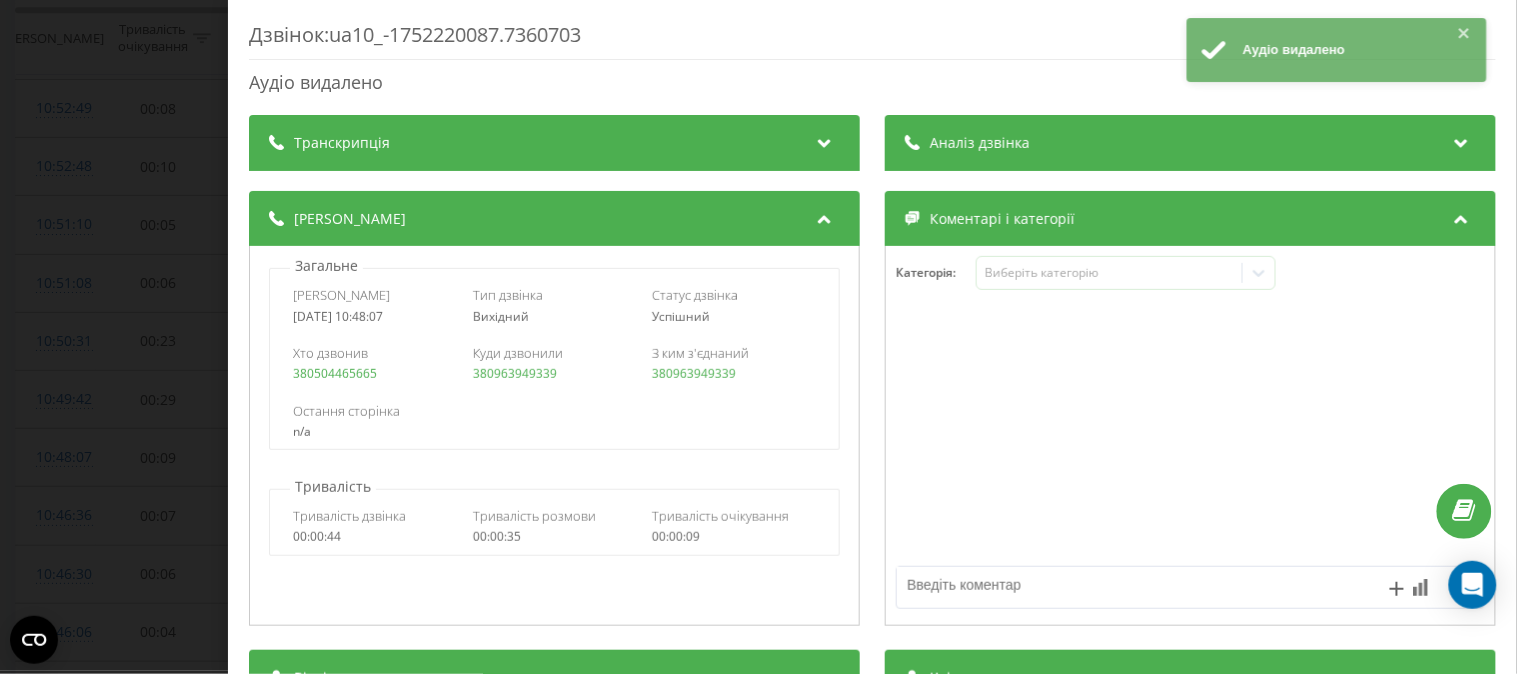 click on "Дзвінок :  ua10_-1752220087.7360703 Аудіо видалено Транскрипція Для AI-аналізу майбутніх дзвінків  налаштуйте та активуйте профіль на сторінці . Якщо профіль вже є і дзвінок відповідає його умовам, оновіть сторінку через 10 хвилин - AI аналізує поточний дзвінок. Аналіз дзвінка Для AI-аналізу майбутніх дзвінків  налаштуйте та активуйте профіль на сторінці . Якщо профіль вже є і дзвінок відповідає його умовам, оновіть сторінку через 10 хвилин - AI аналізує поточний дзвінок. Деталі дзвінка Загальне Дата дзвінка 2025-07-11 10:48:07 Тип дзвінка Вихідний Статус дзвінка Успішний 380504465665 :" at bounding box center [758, 337] 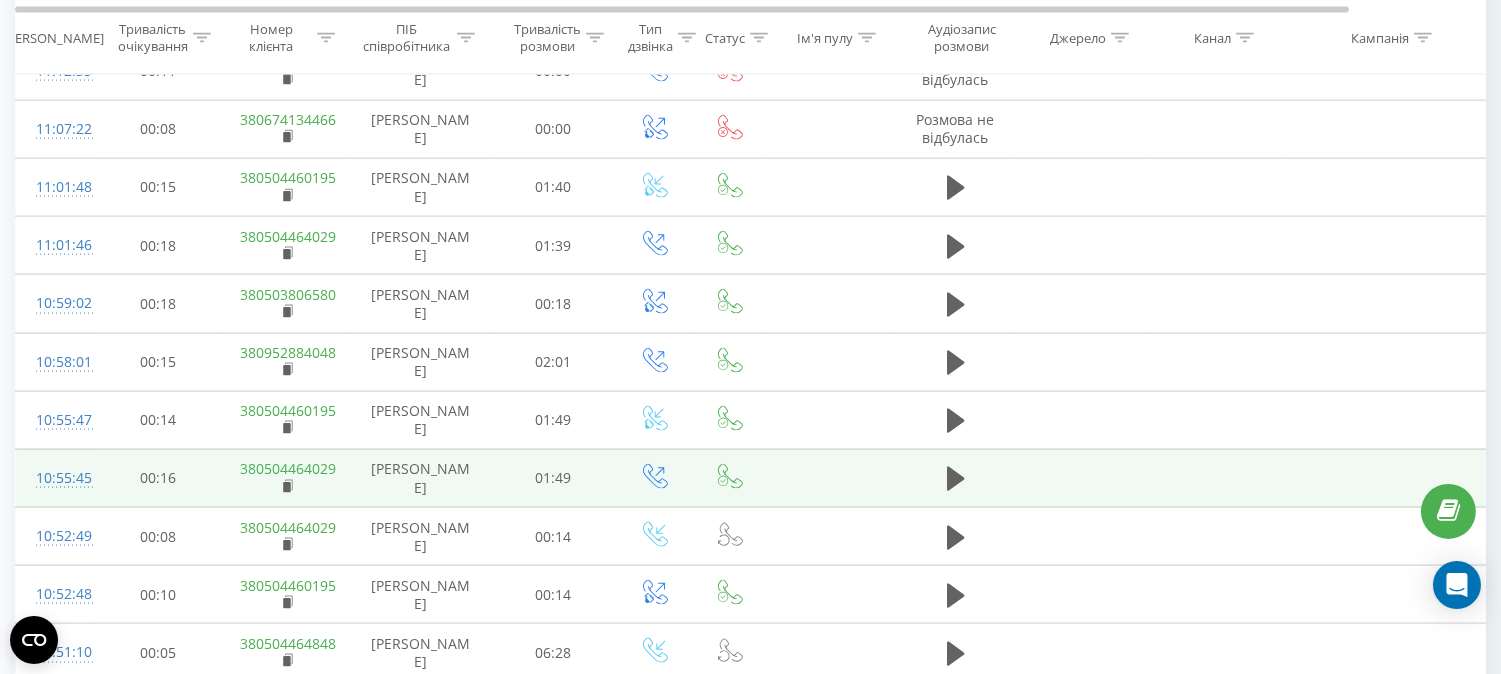 scroll, scrollTop: 5111, scrollLeft: 0, axis: vertical 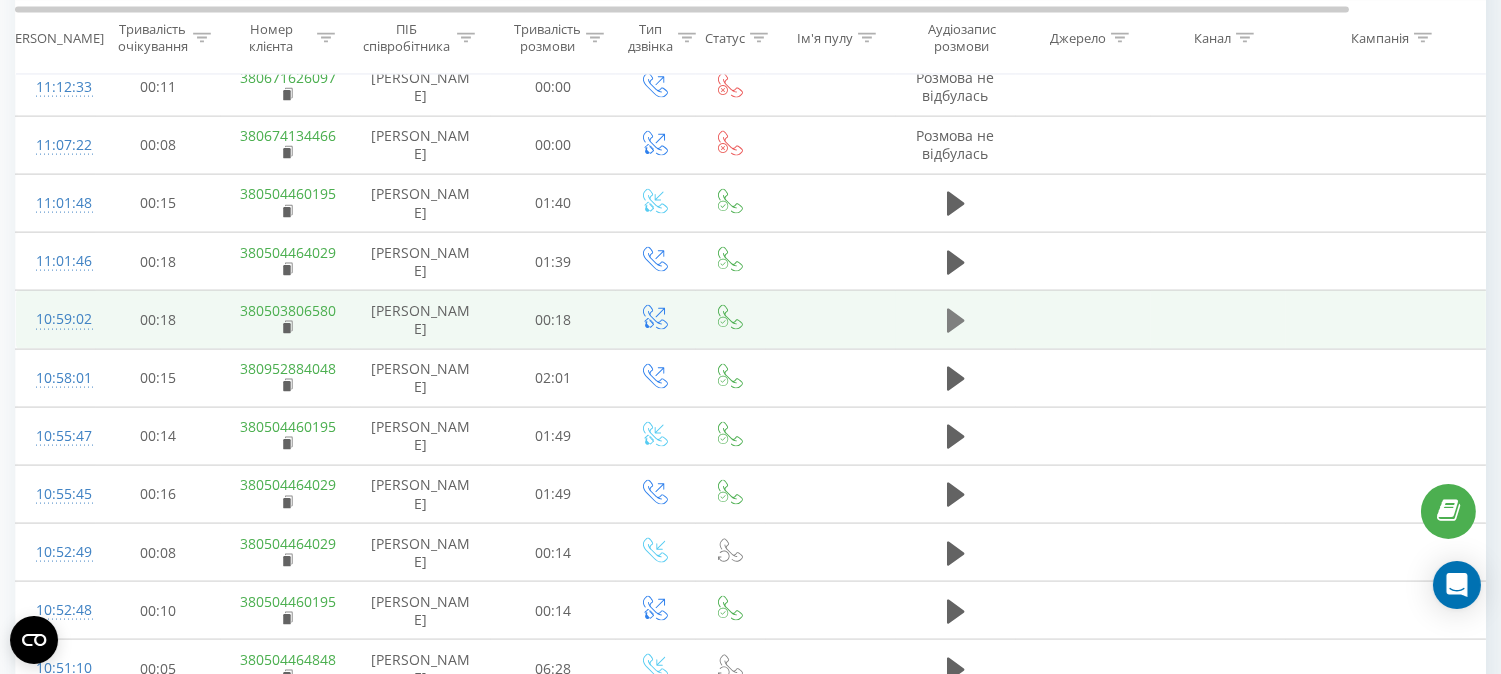click 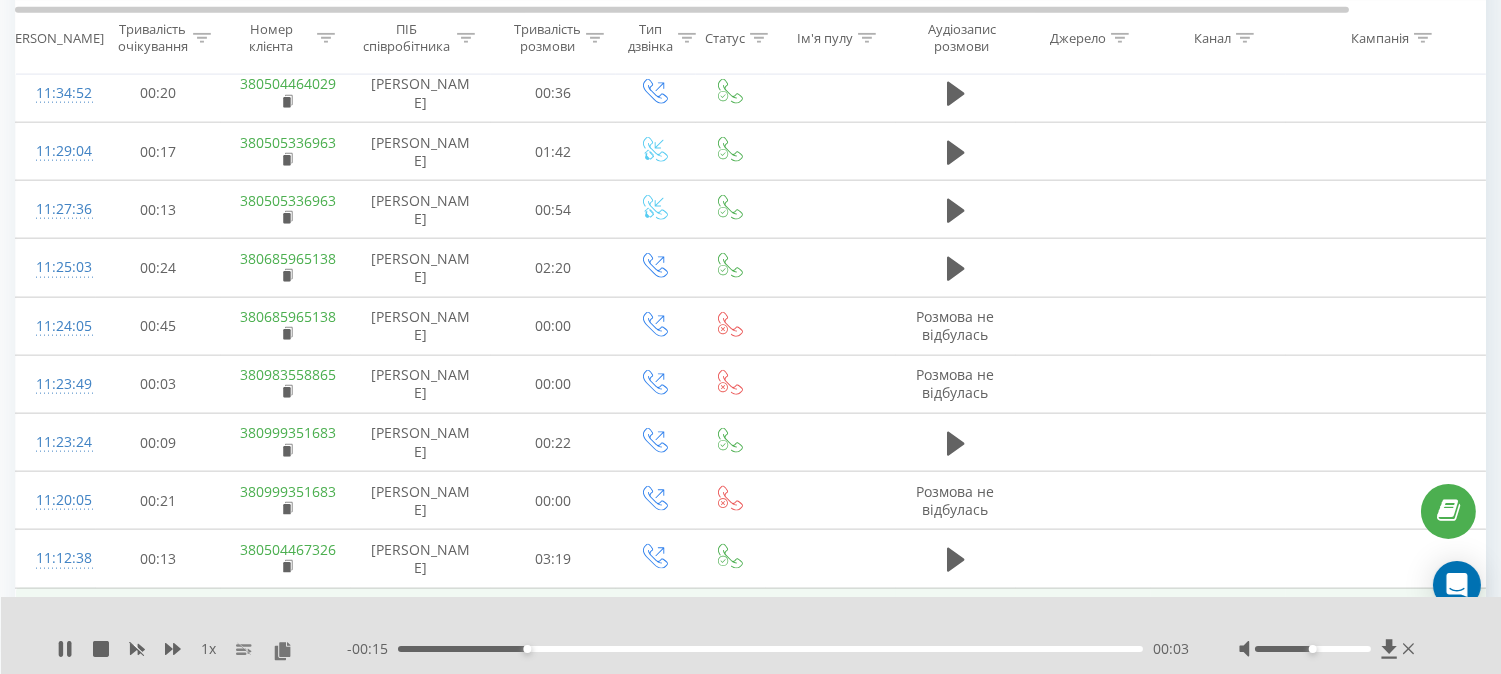 scroll, scrollTop: 4555, scrollLeft: 0, axis: vertical 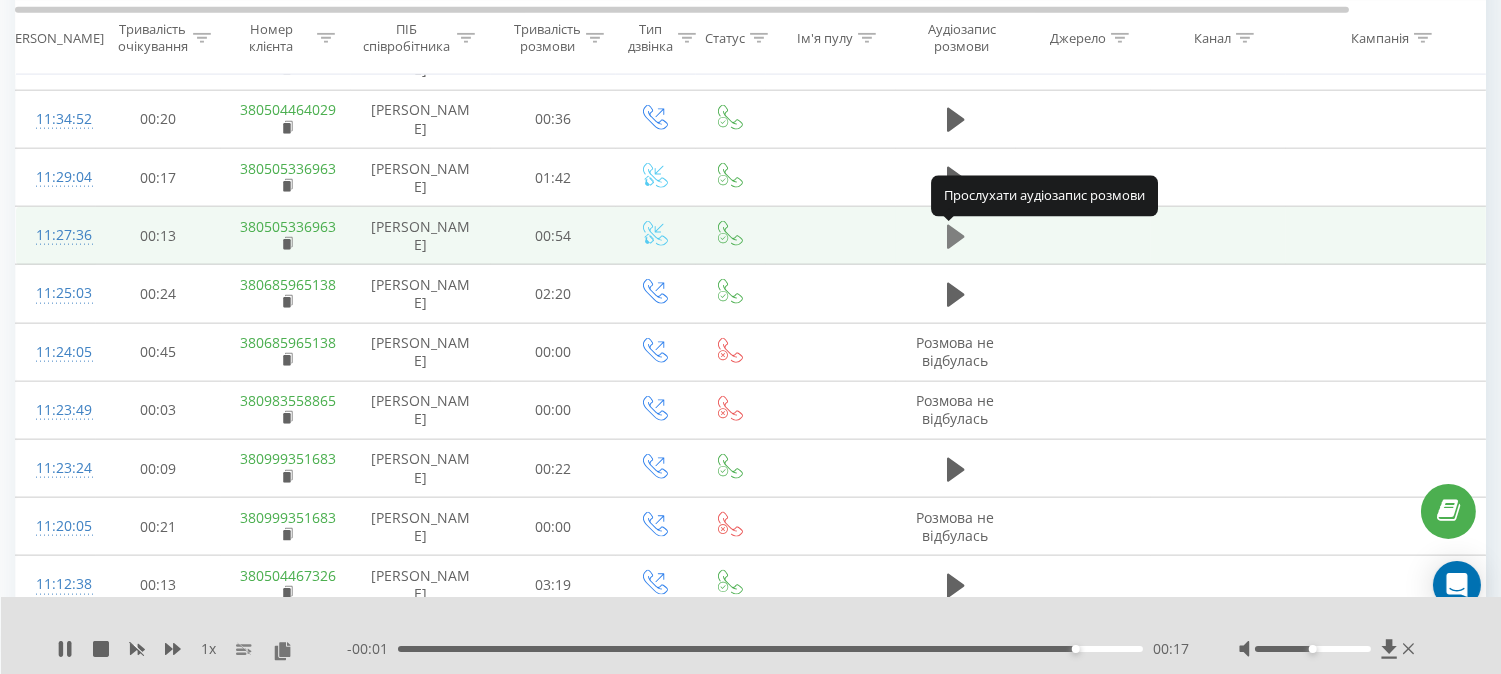 click 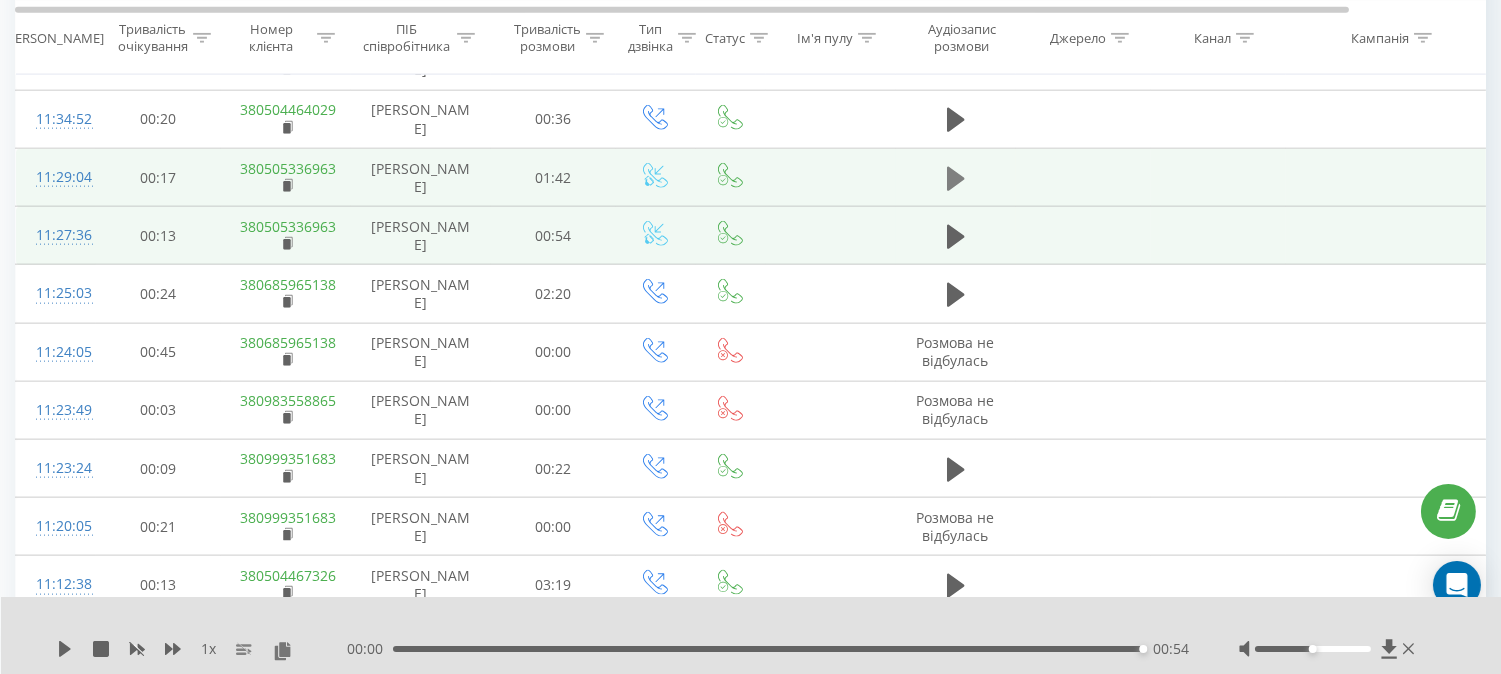 click 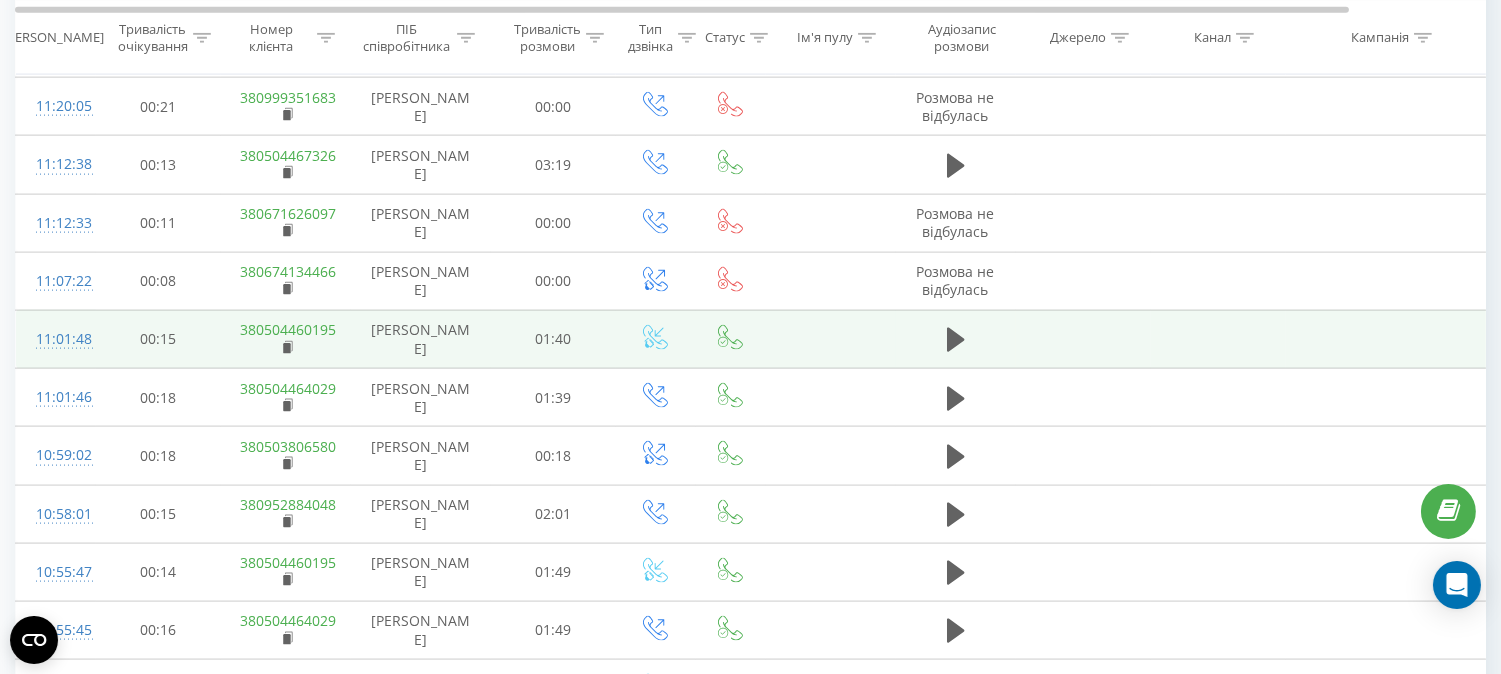 scroll, scrollTop: 0, scrollLeft: 0, axis: both 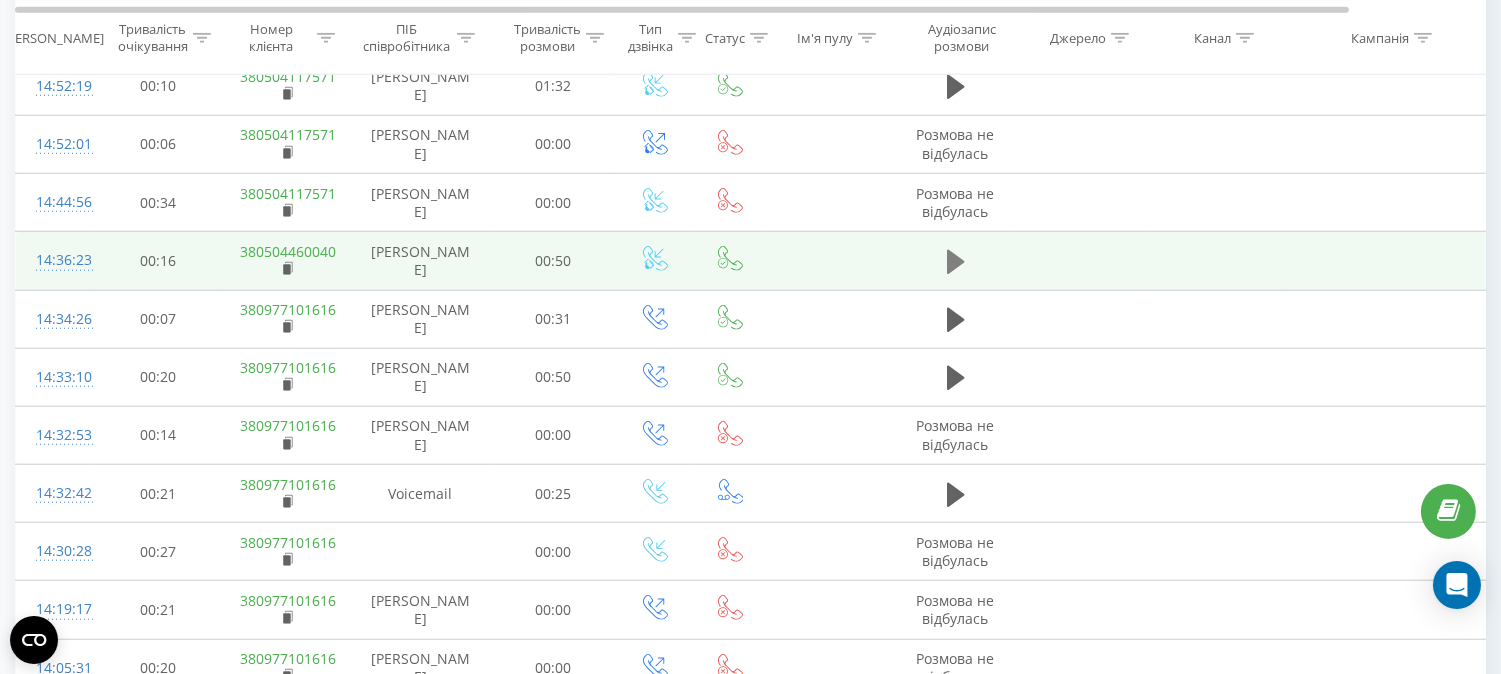 click 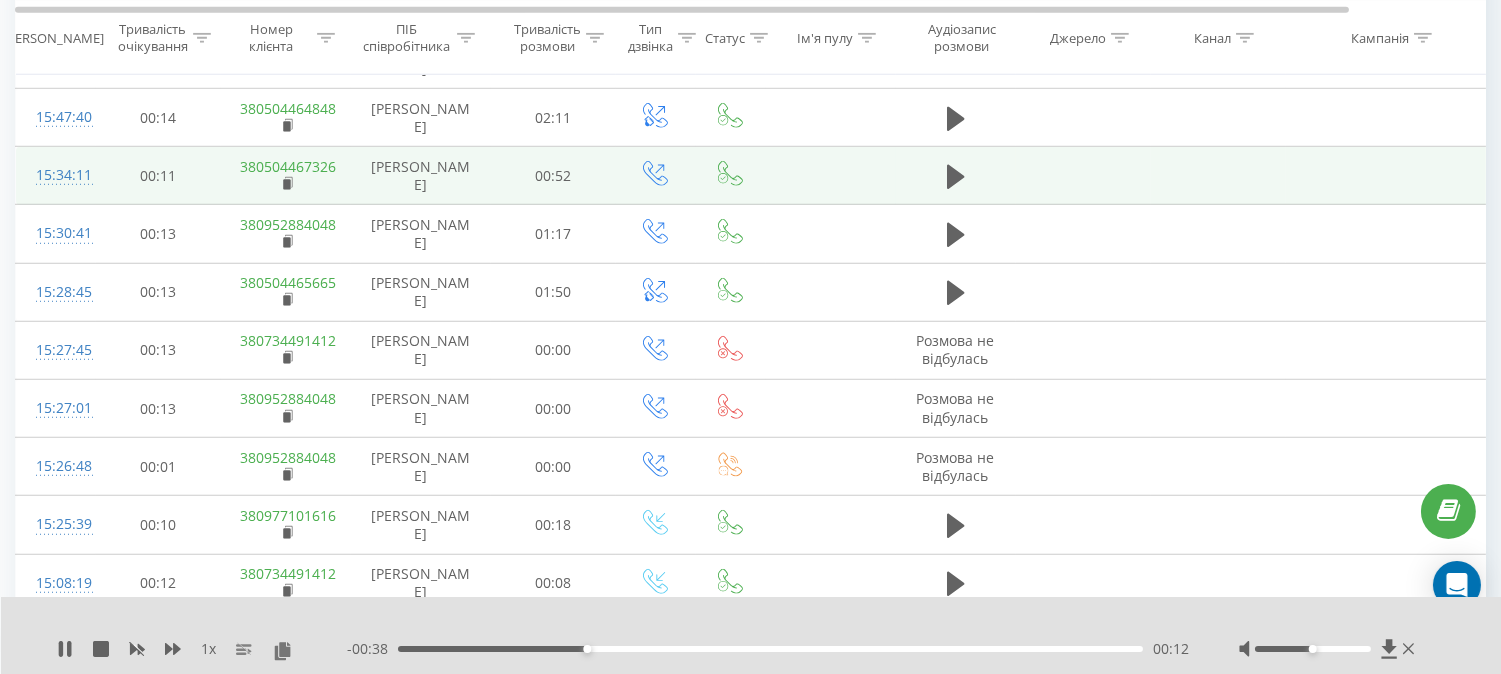 scroll, scrollTop: 2642, scrollLeft: 0, axis: vertical 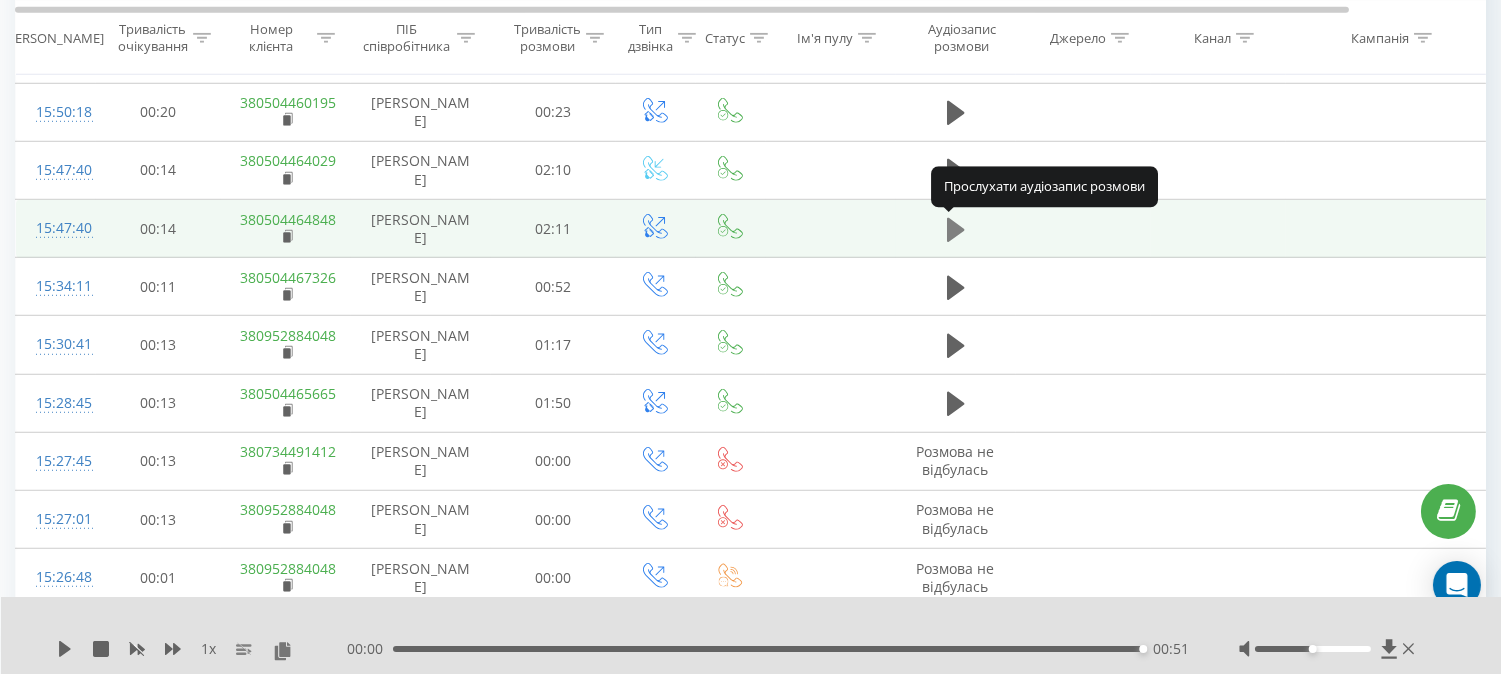 click 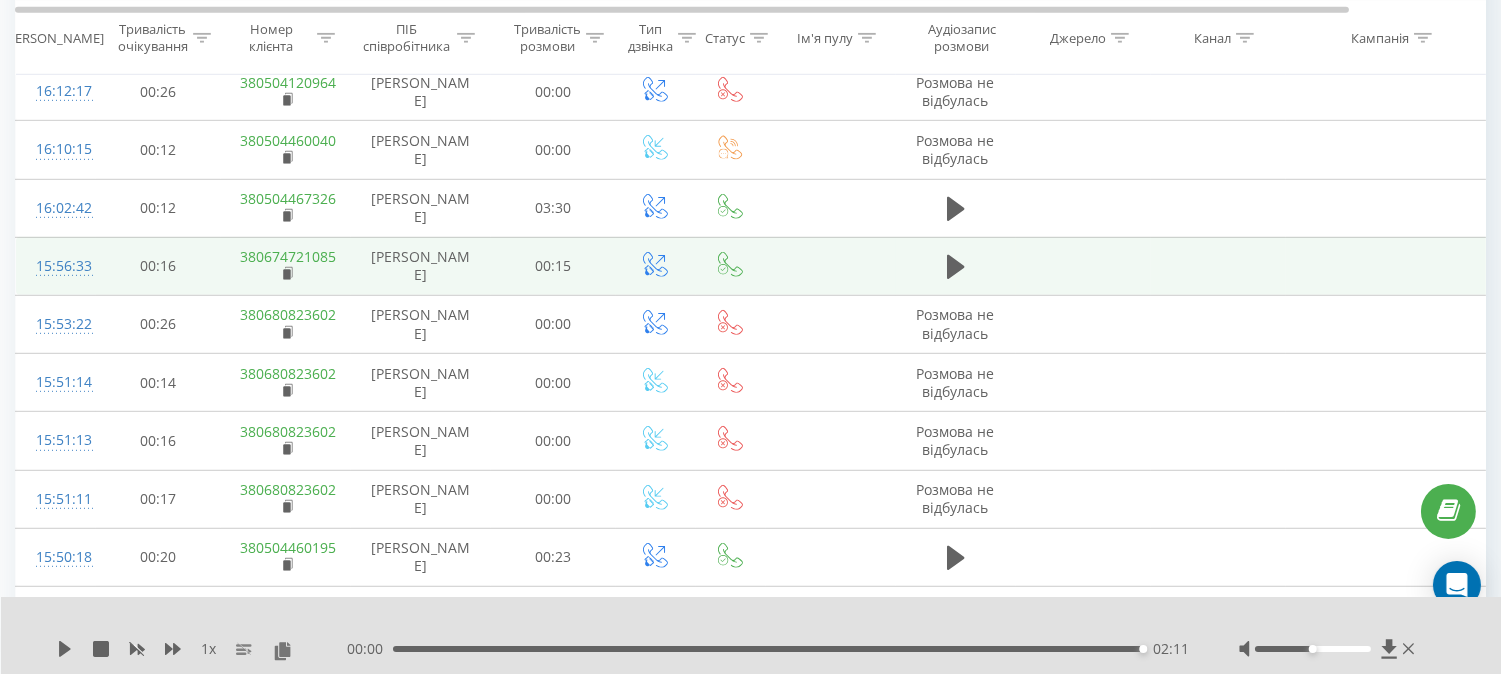 scroll, scrollTop: 2086, scrollLeft: 0, axis: vertical 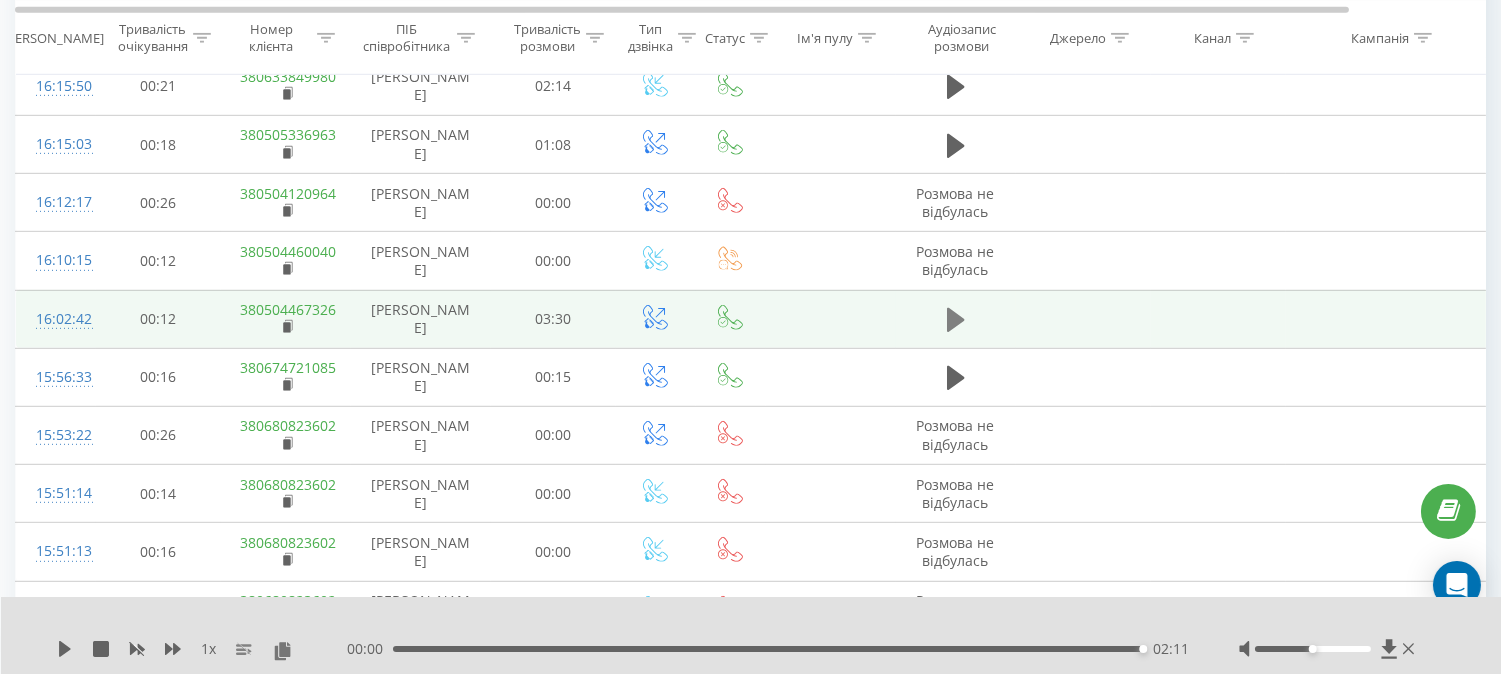 click 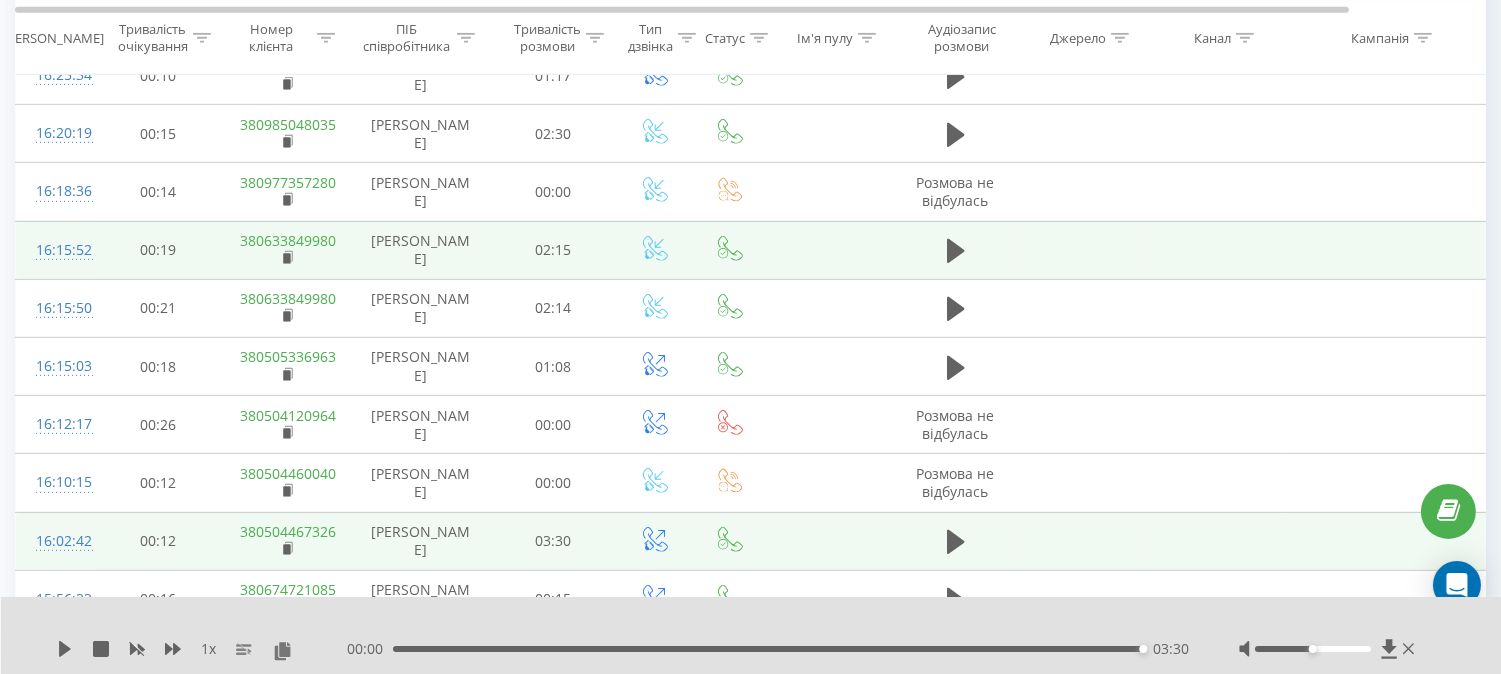 scroll, scrollTop: 1753, scrollLeft: 0, axis: vertical 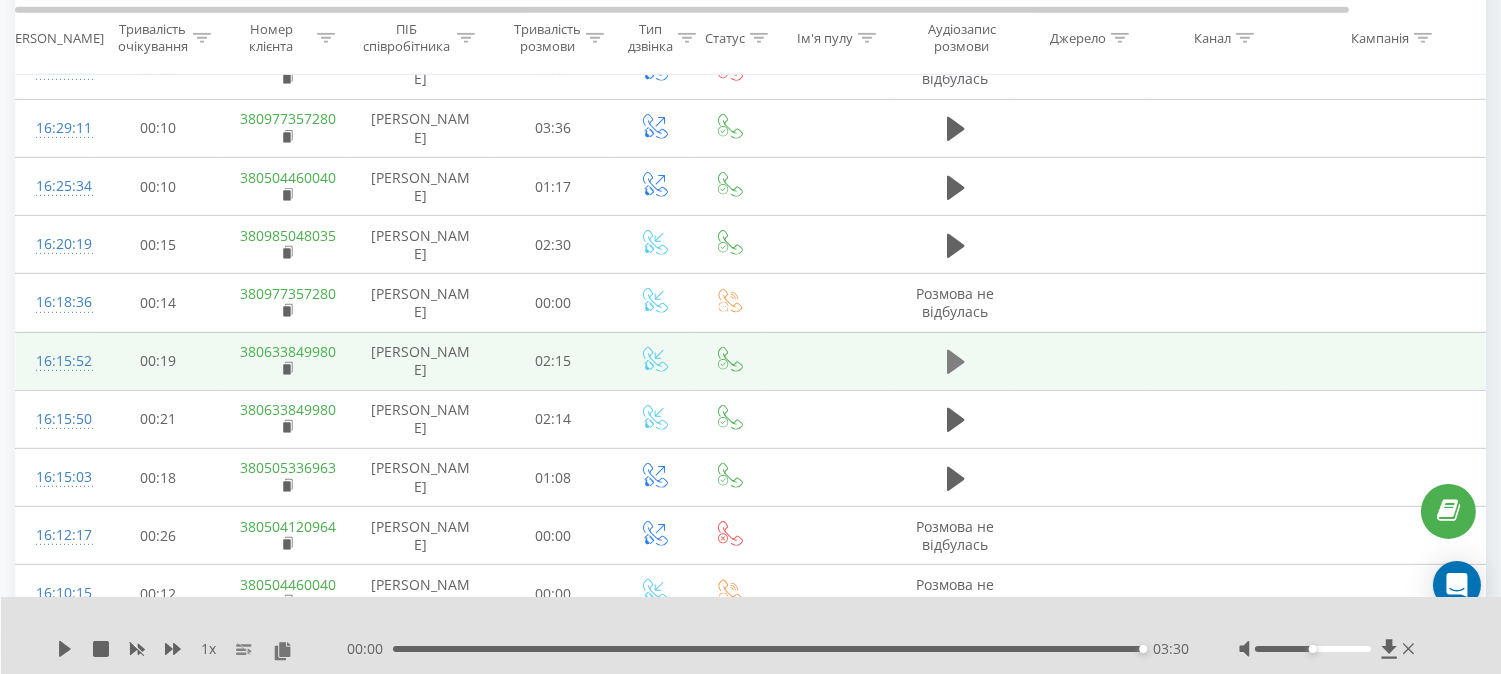 click 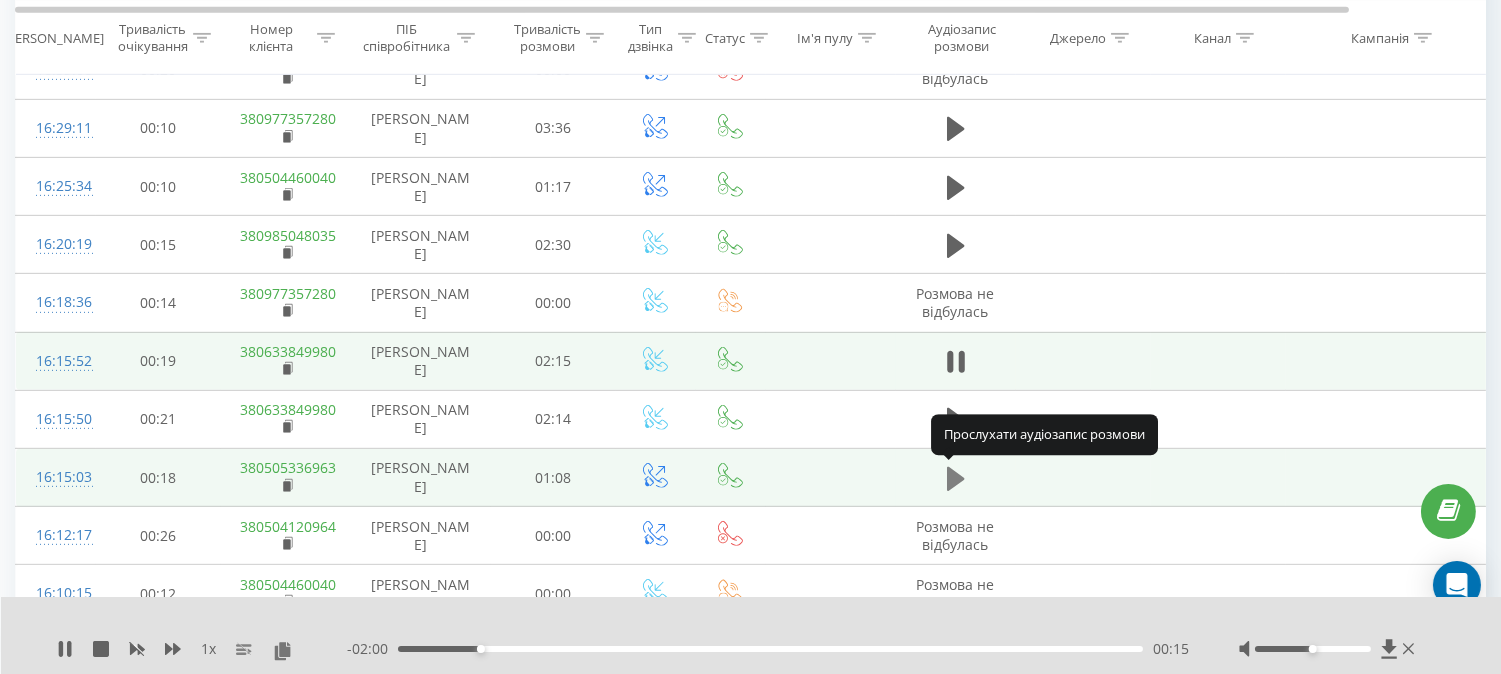 click 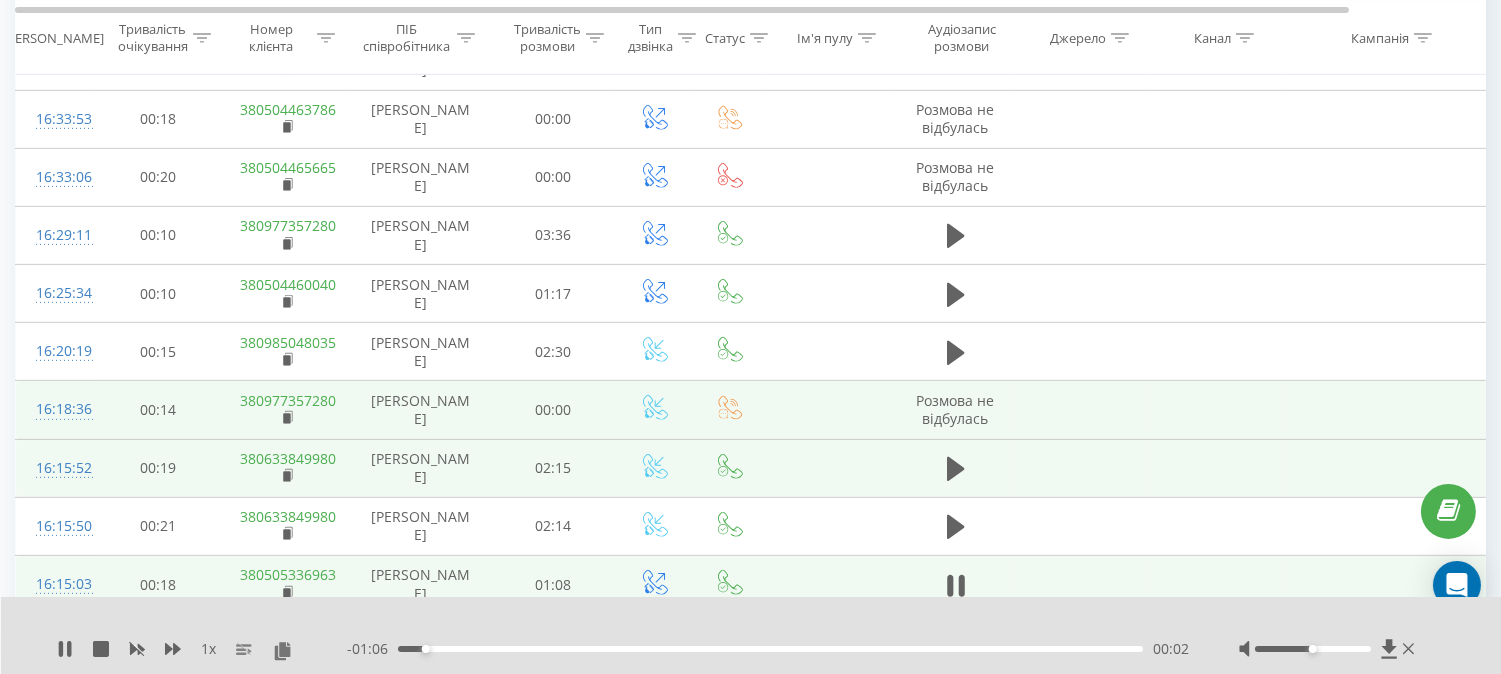 scroll, scrollTop: 1642, scrollLeft: 0, axis: vertical 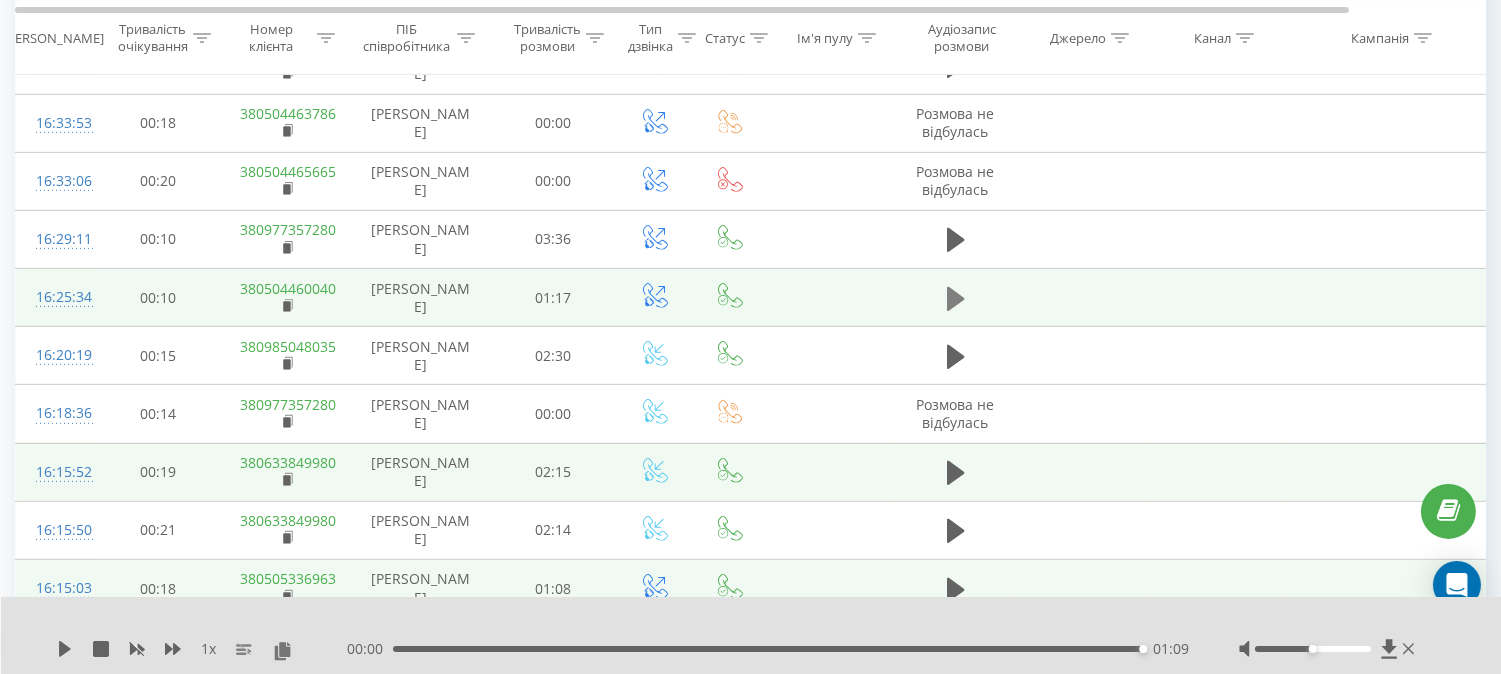 click 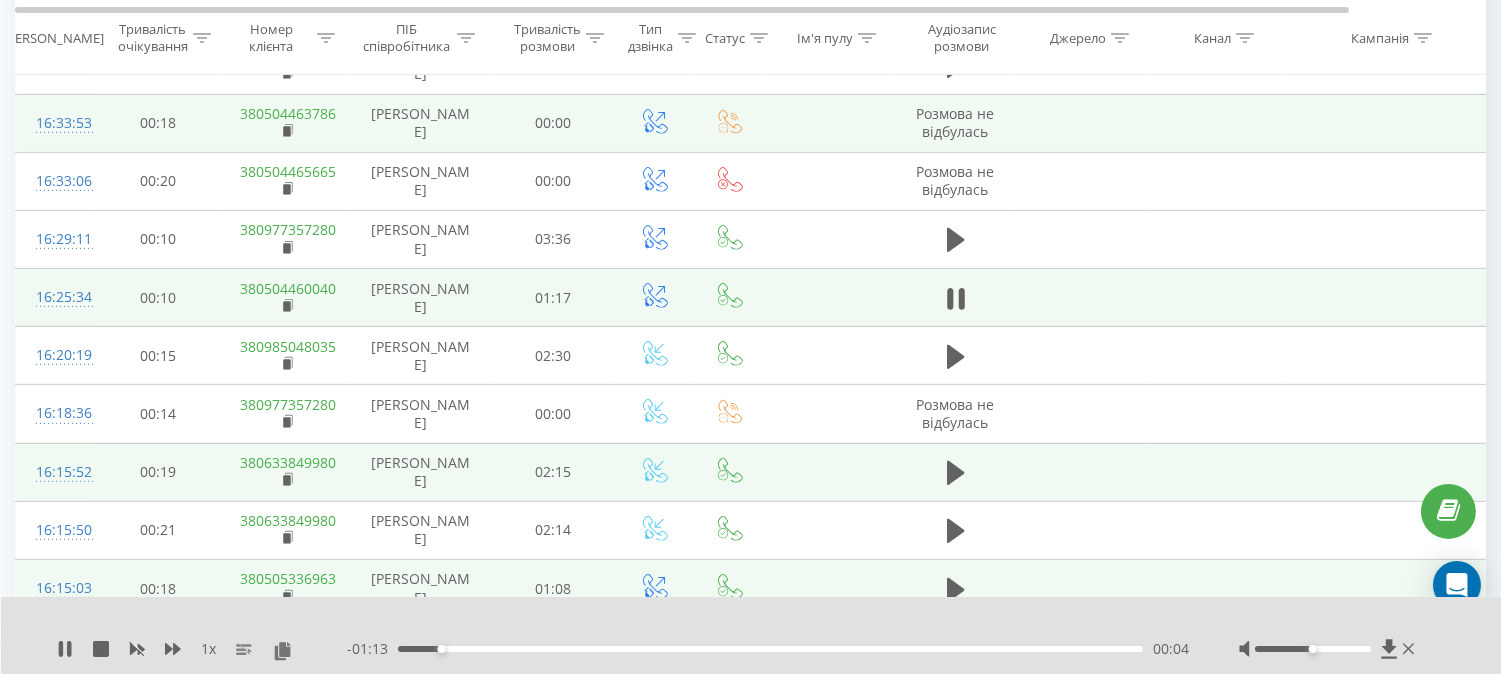 scroll, scrollTop: 1531, scrollLeft: 0, axis: vertical 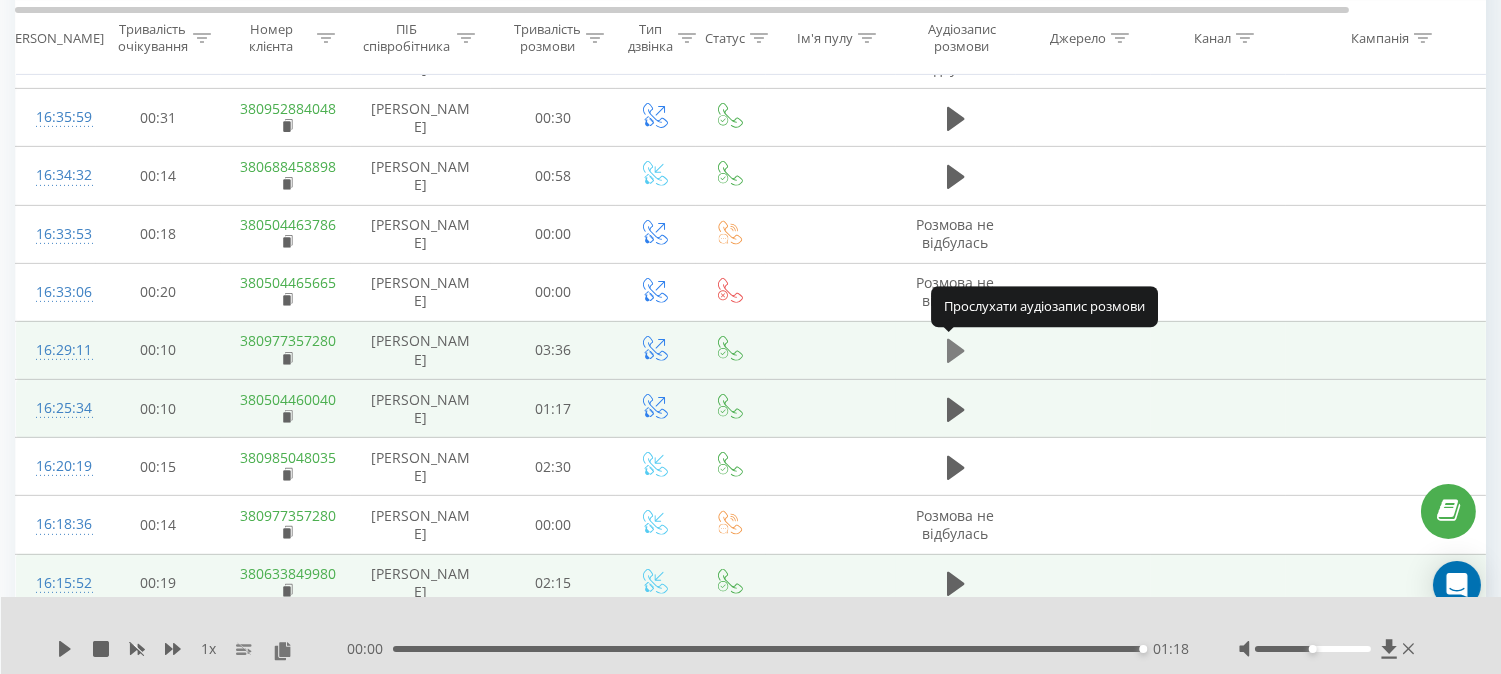 click 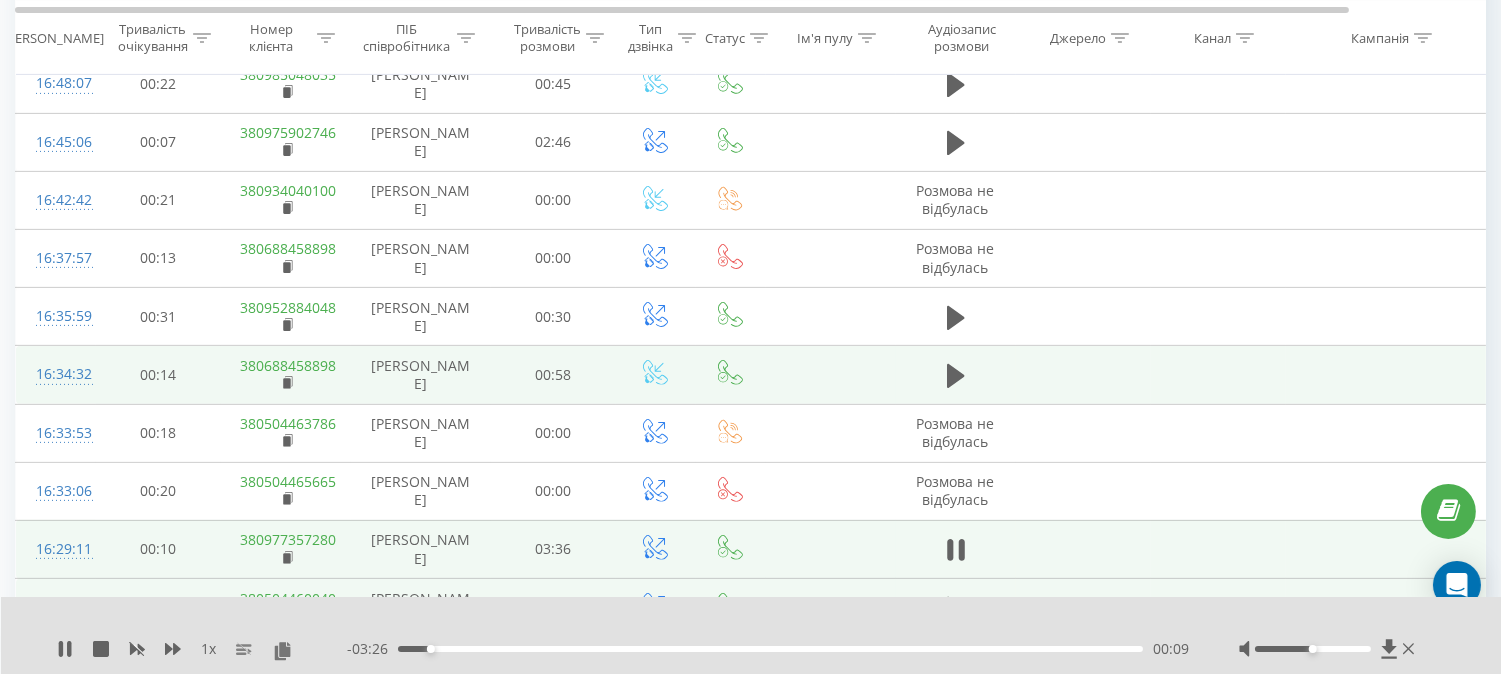 scroll, scrollTop: 1308, scrollLeft: 0, axis: vertical 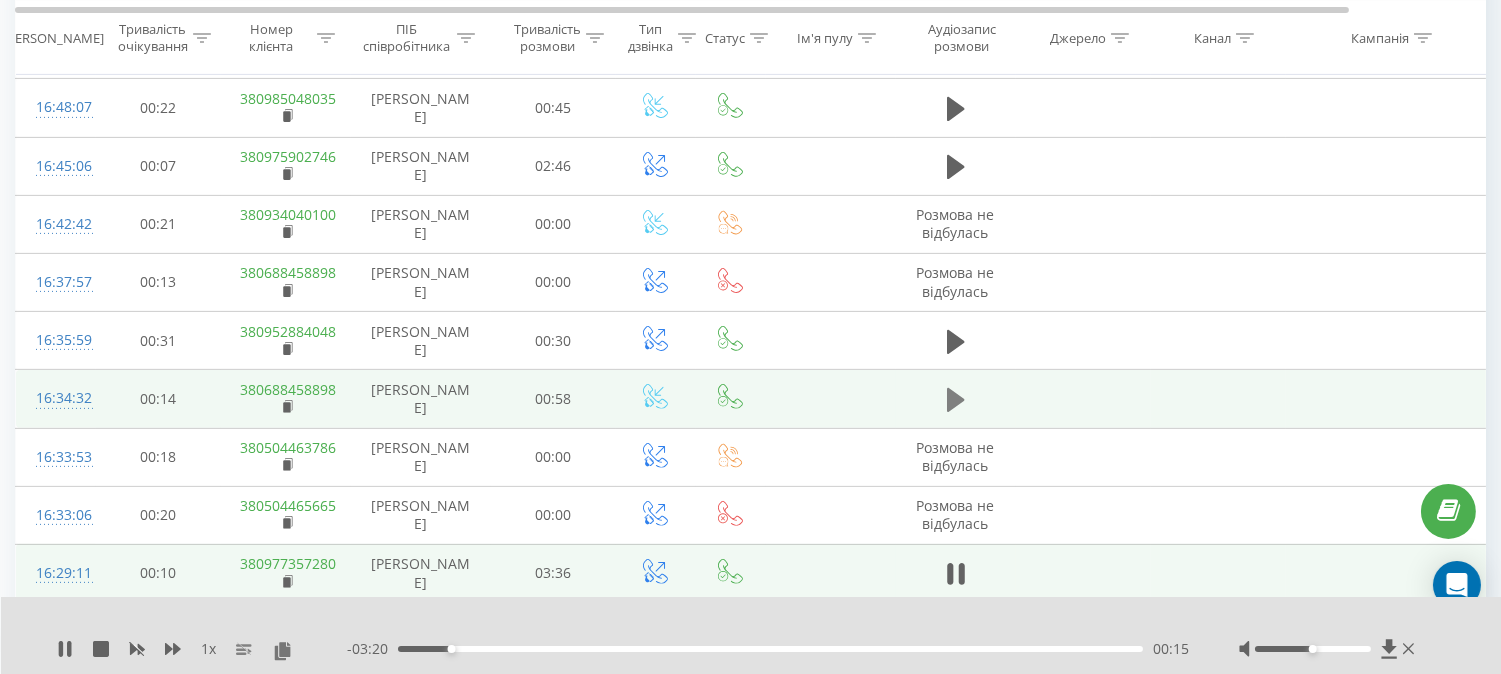 click 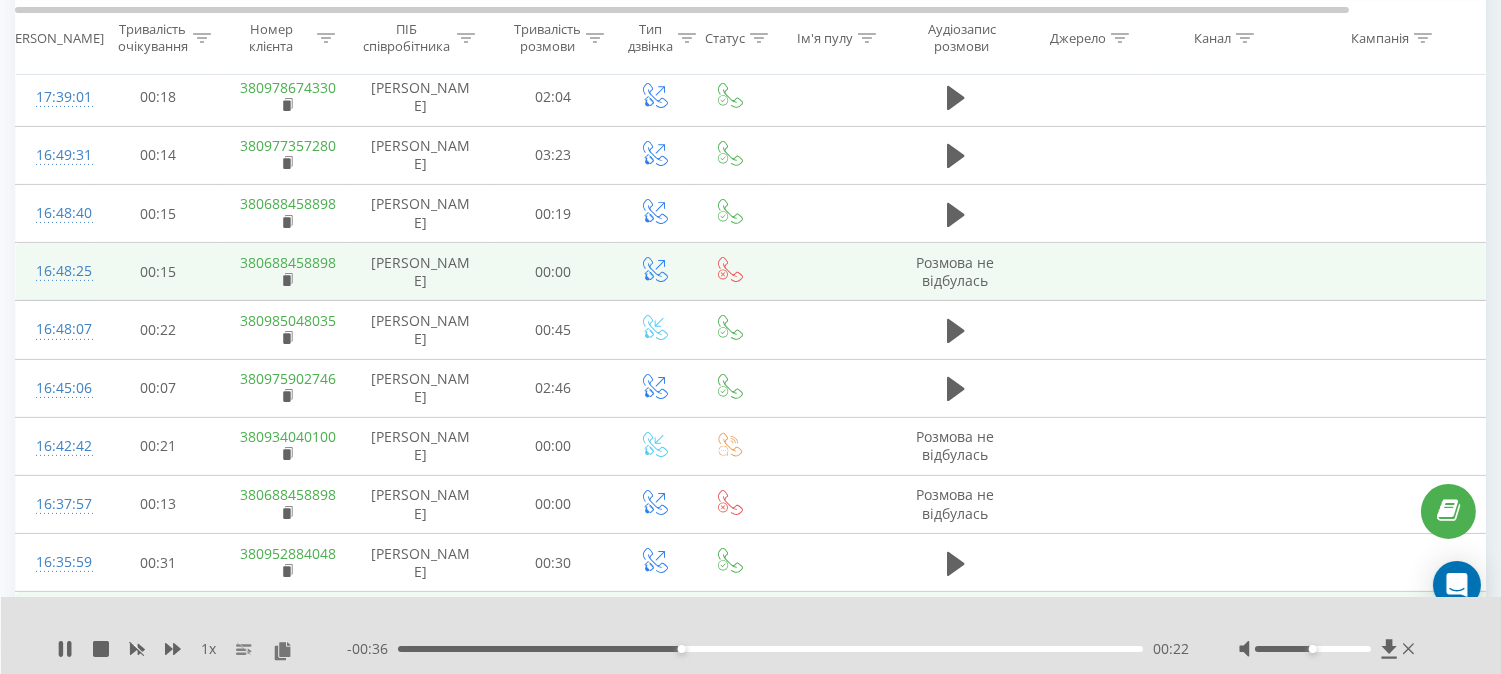 scroll, scrollTop: 975, scrollLeft: 0, axis: vertical 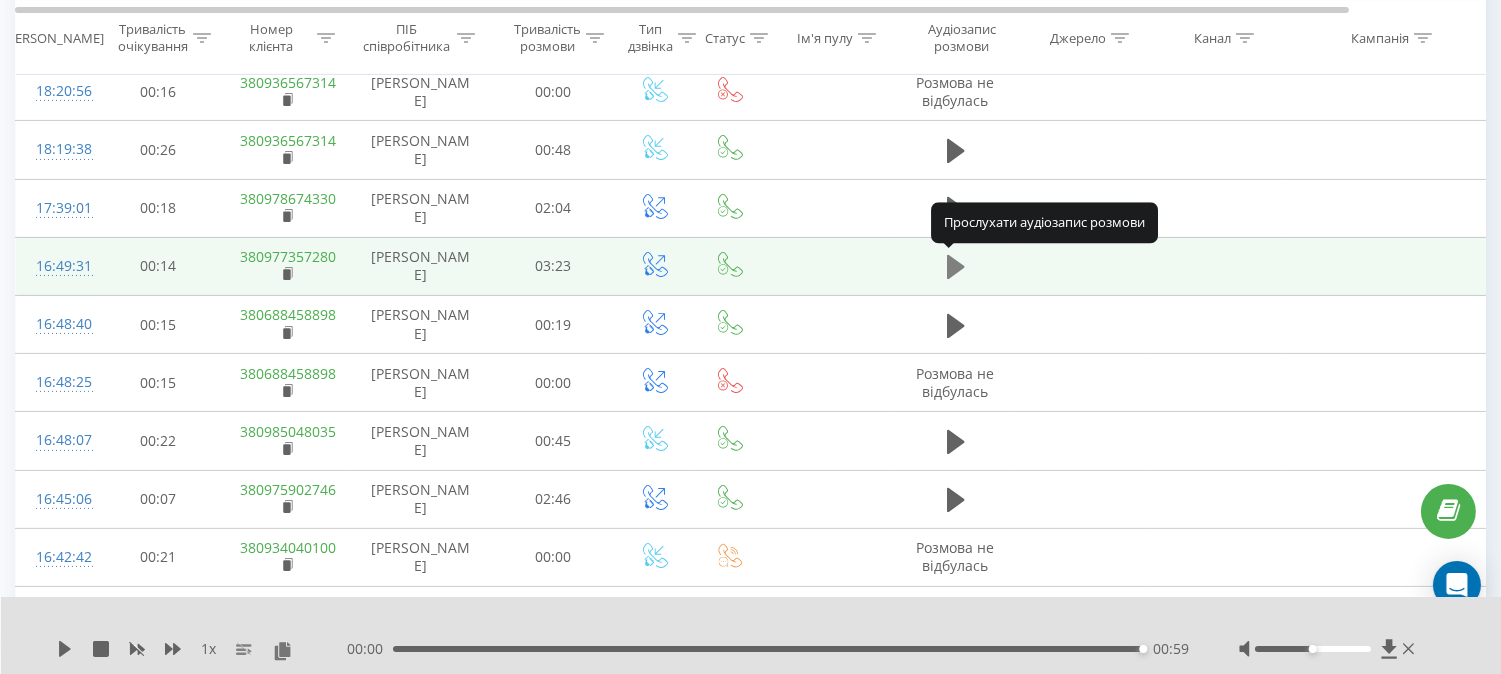 click 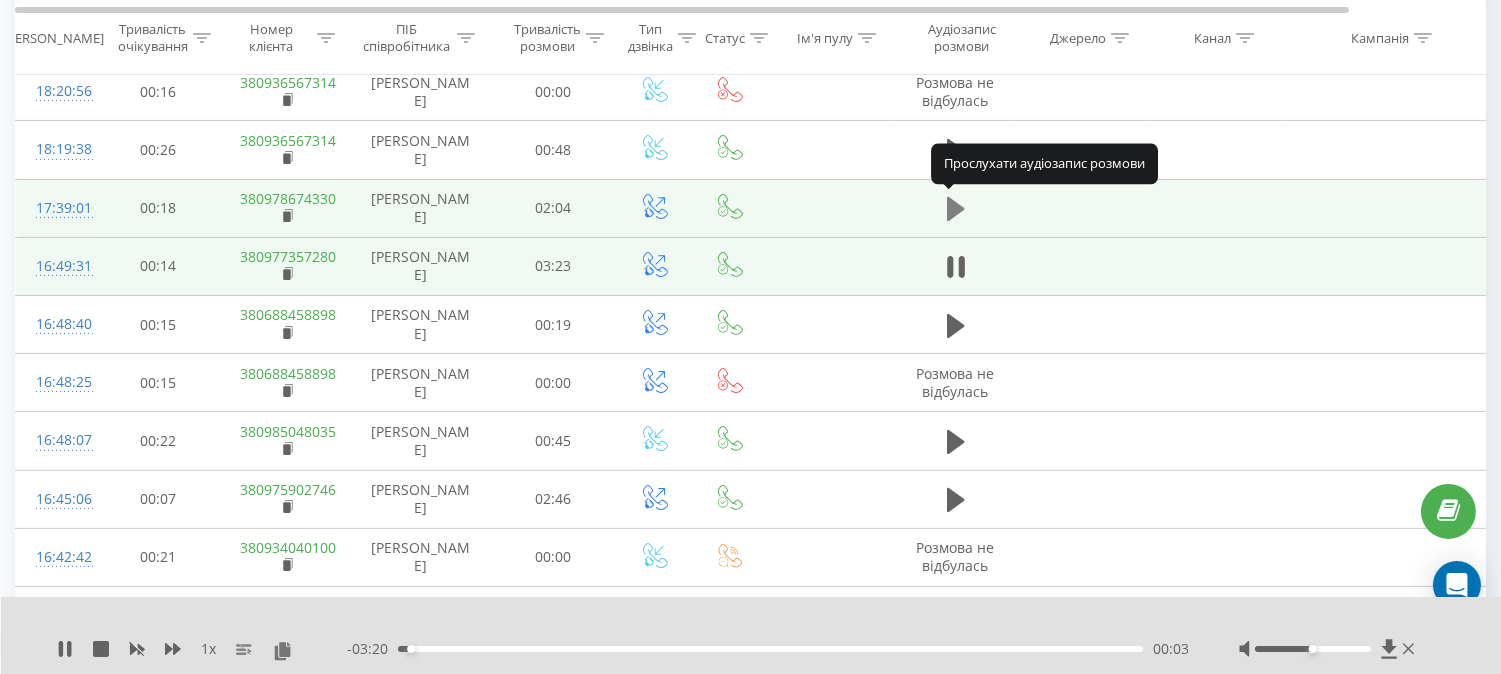 click 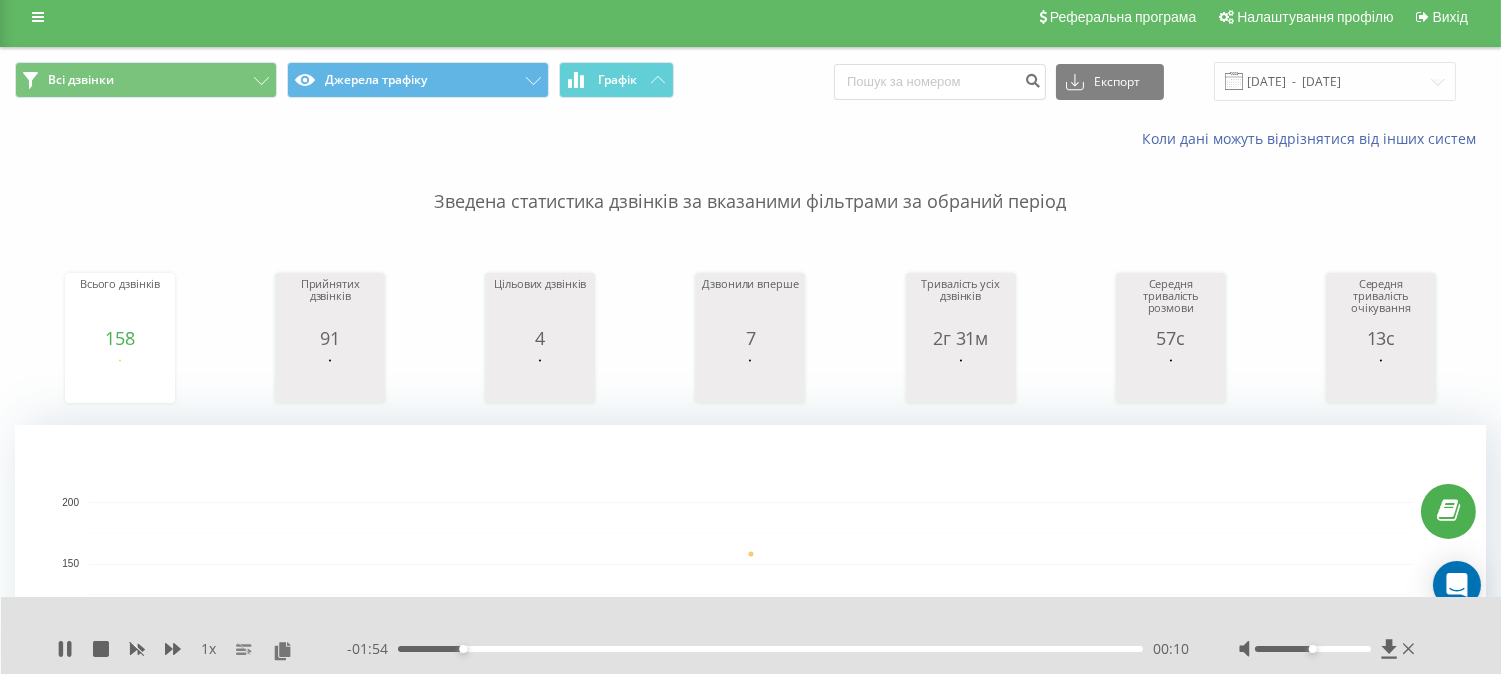 scroll, scrollTop: 0, scrollLeft: 0, axis: both 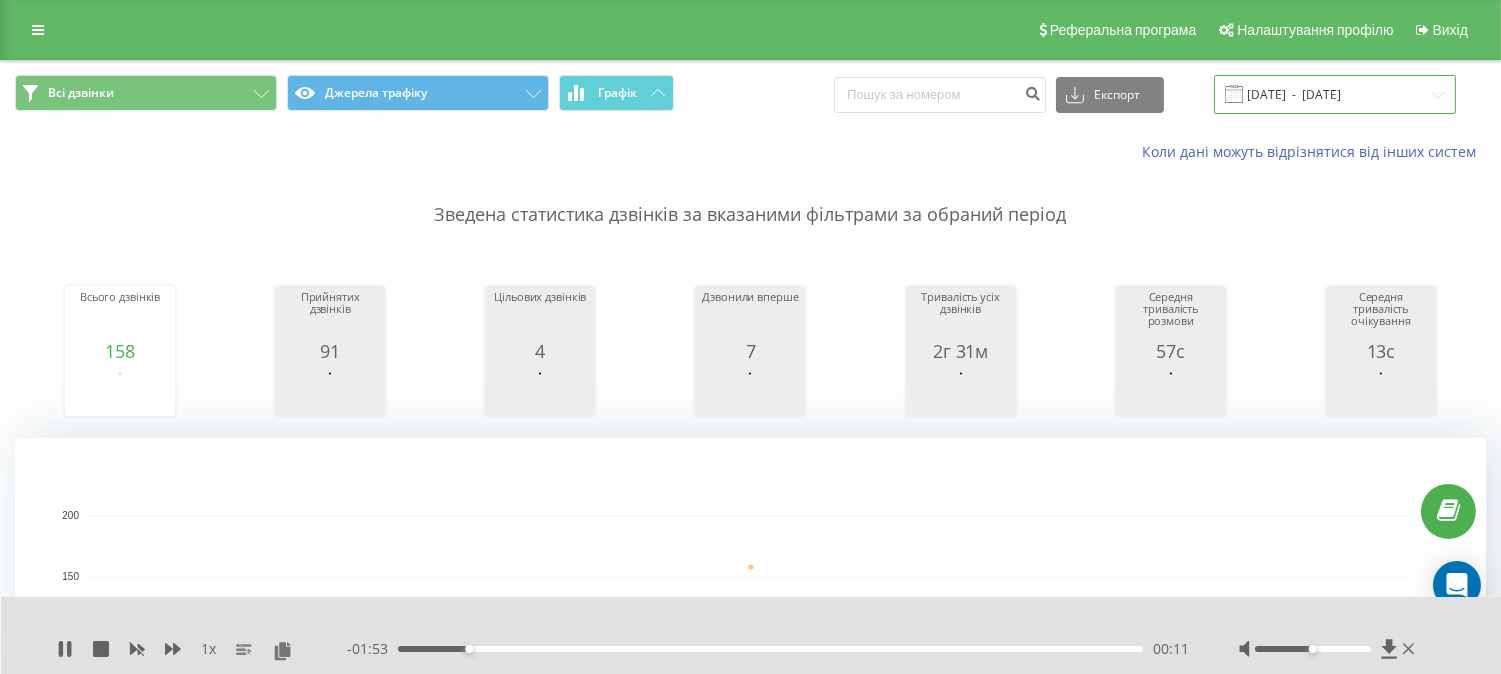 click on "[DATE]  -  [DATE]" at bounding box center (1335, 94) 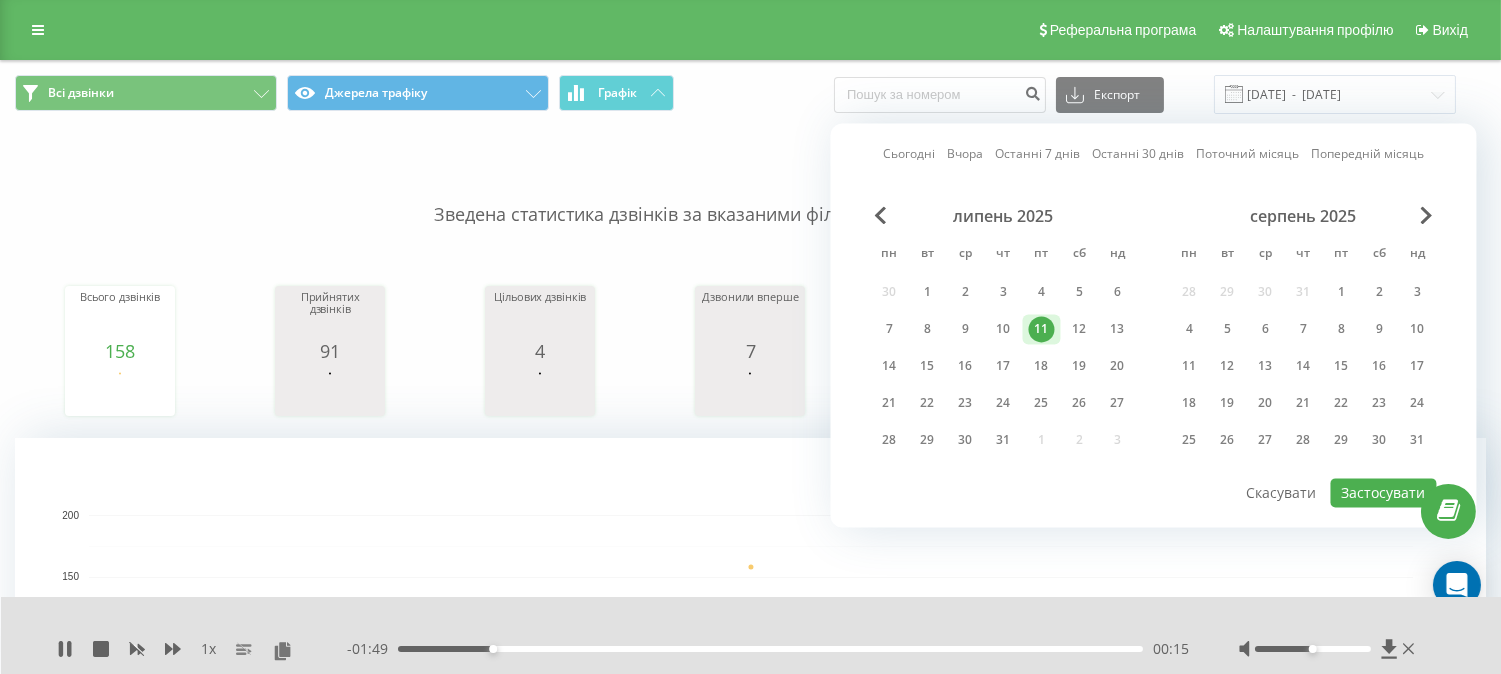 click on "Всі дзвінки Джерела трафіку Графік Експорт .csv .xls .xlsx [DATE]  -  [DATE]" at bounding box center (750, 94) 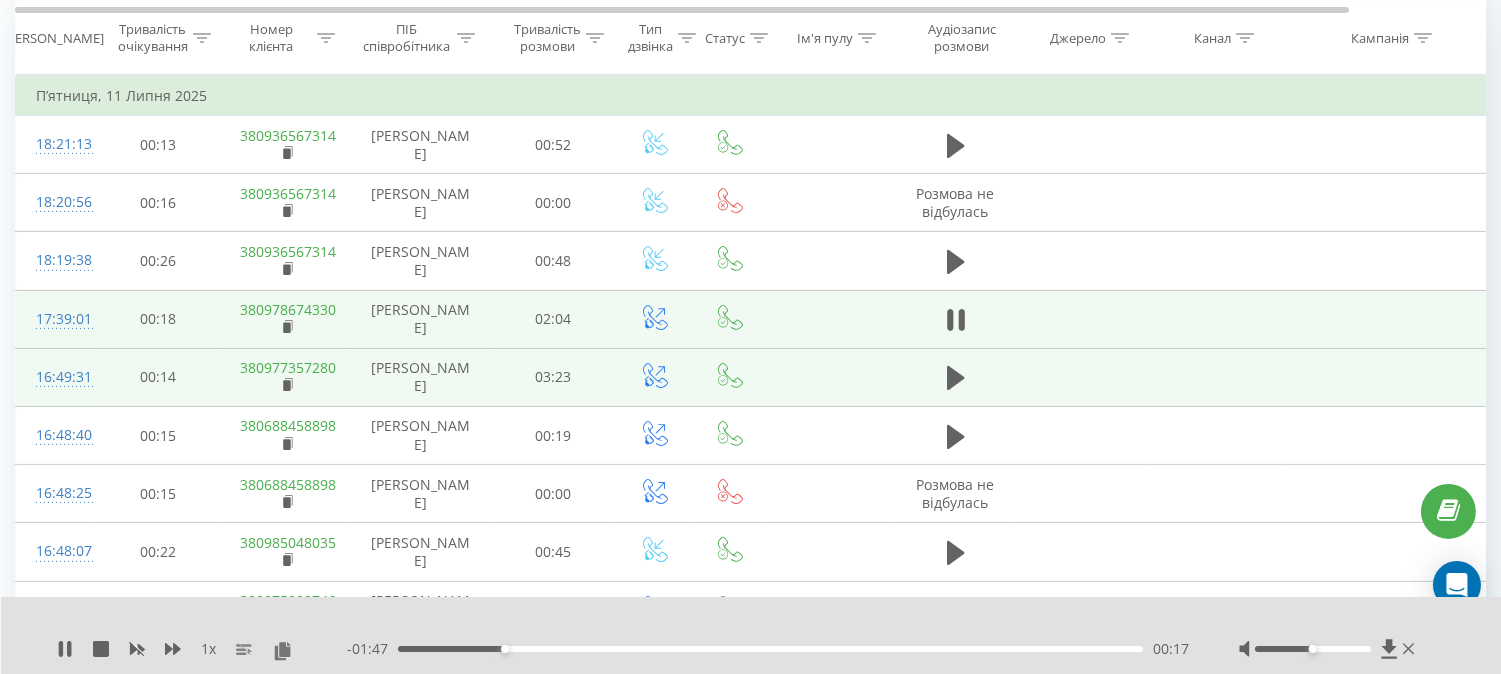 scroll, scrollTop: 888, scrollLeft: 0, axis: vertical 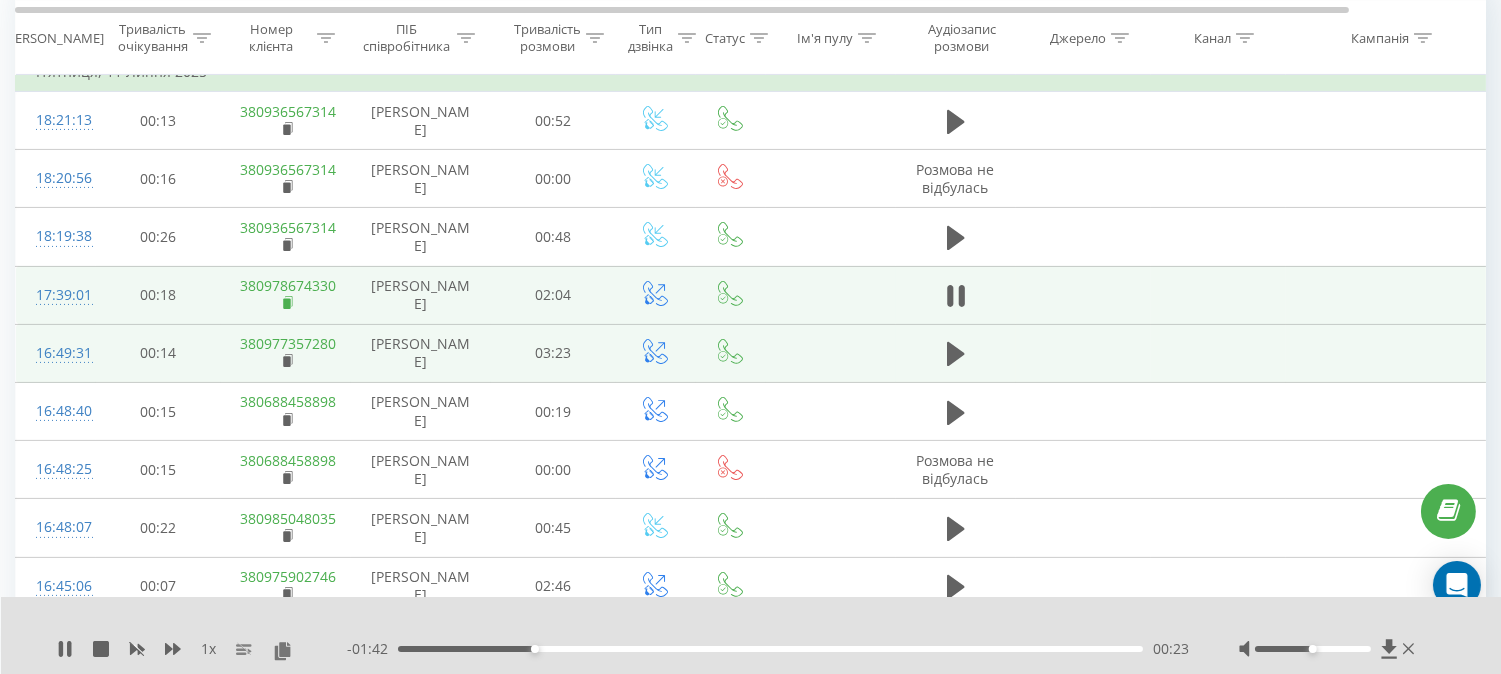 click 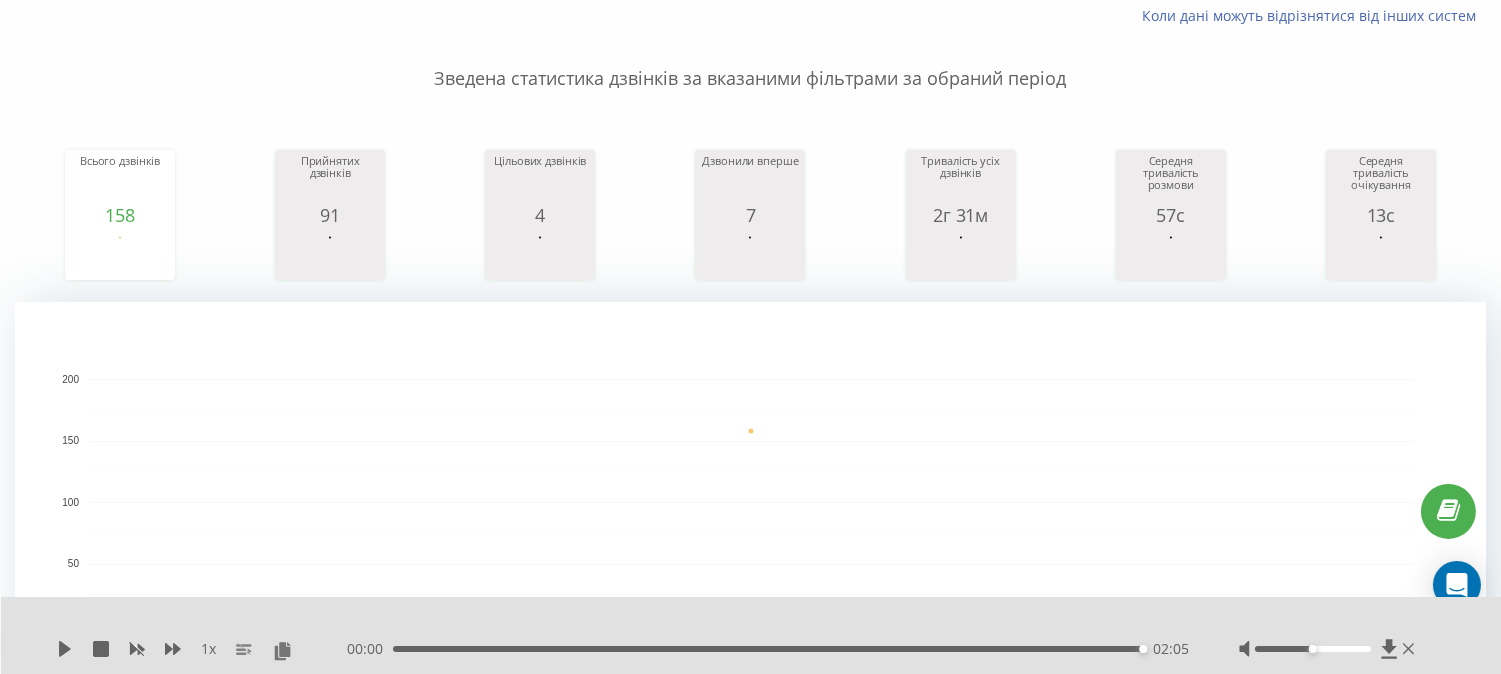 scroll, scrollTop: 0, scrollLeft: 0, axis: both 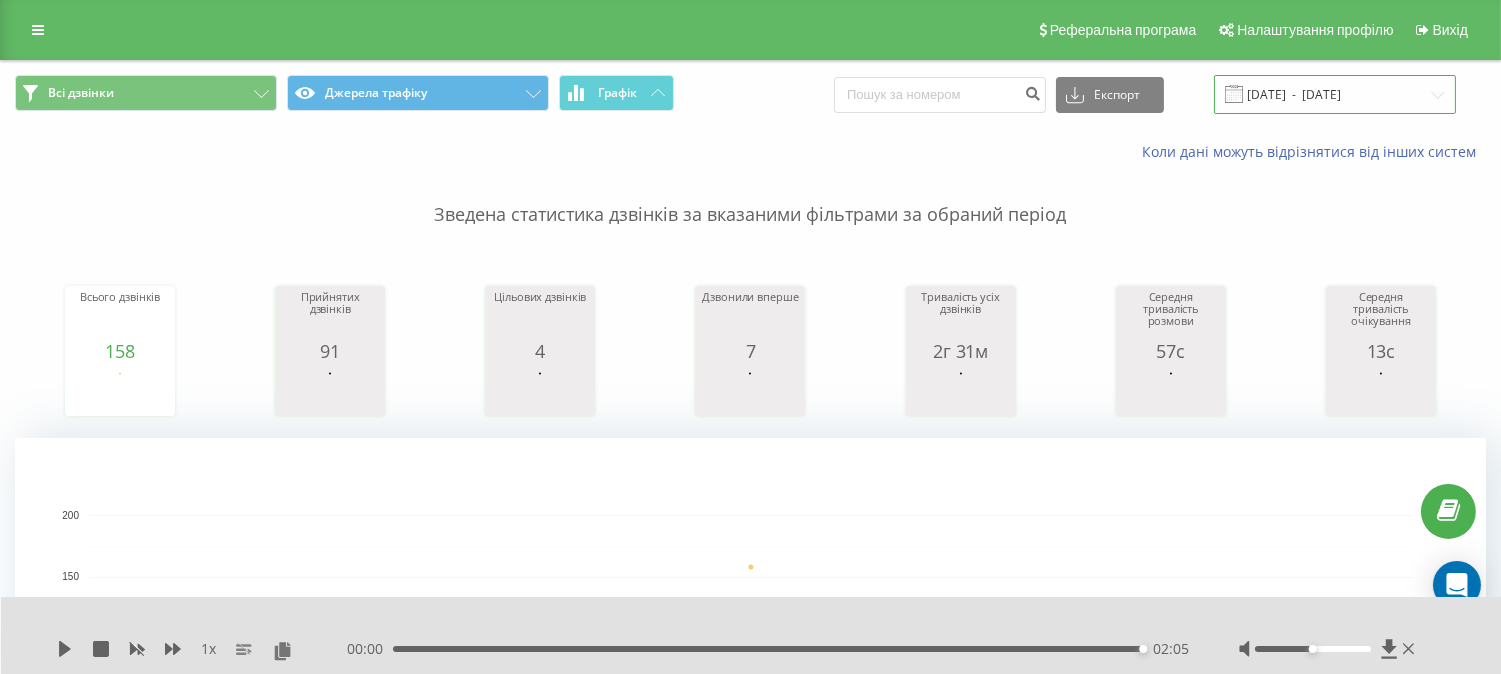 click on "[DATE]  -  [DATE]" at bounding box center [1335, 94] 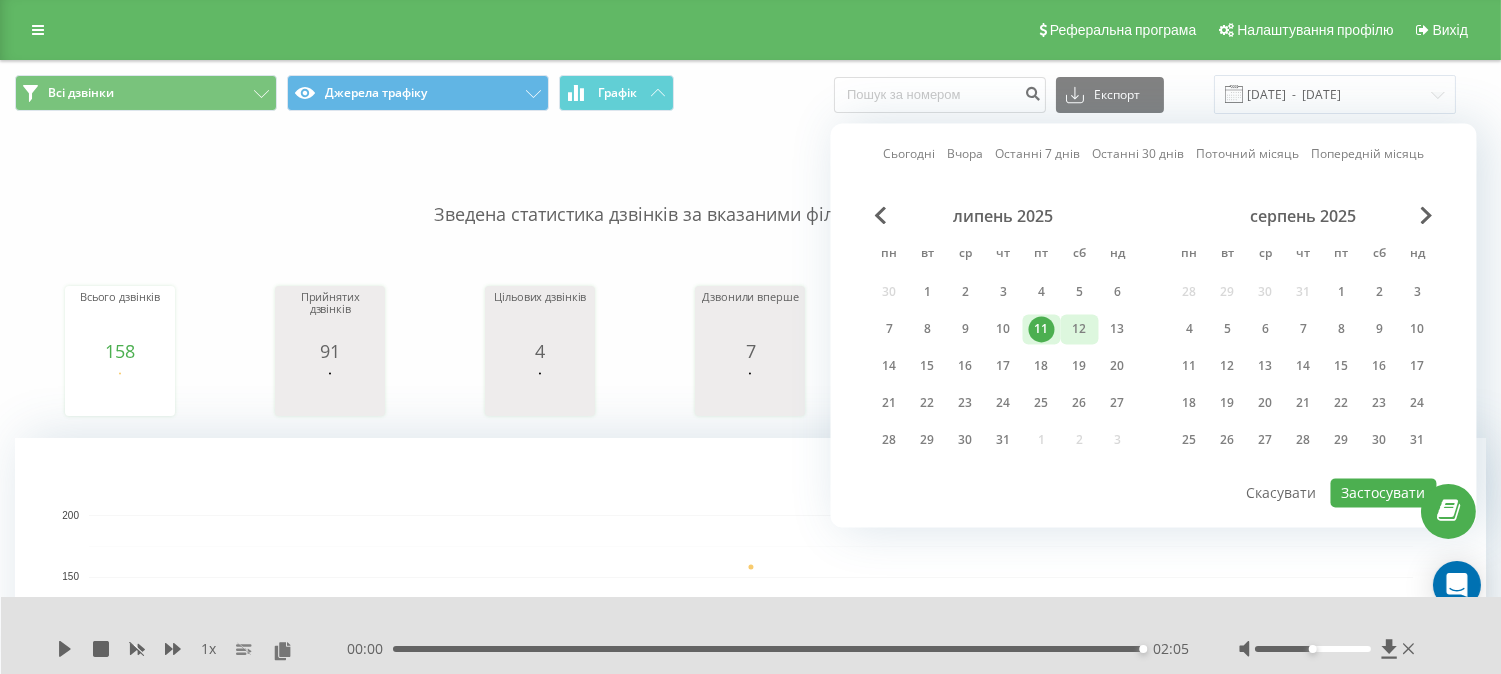 click on "12" at bounding box center (1080, 329) 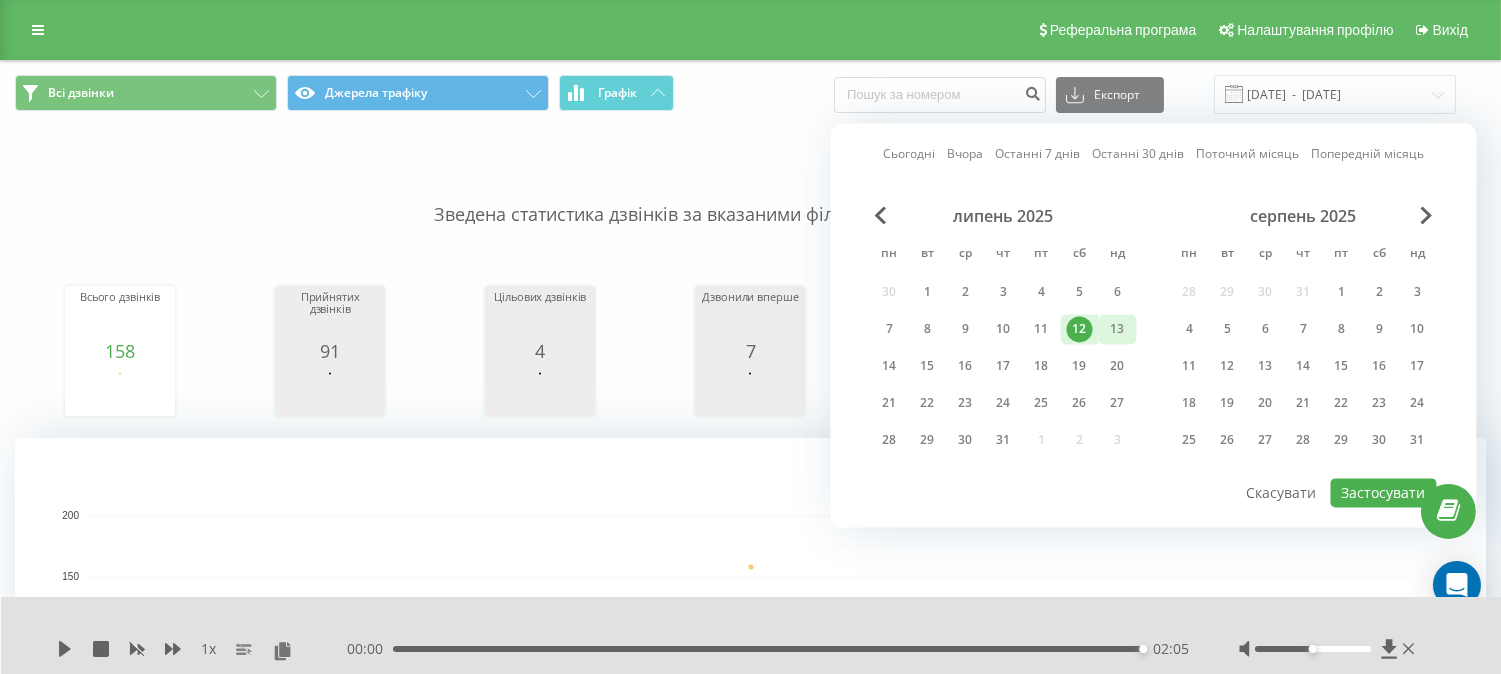 click on "13" at bounding box center (1118, 329) 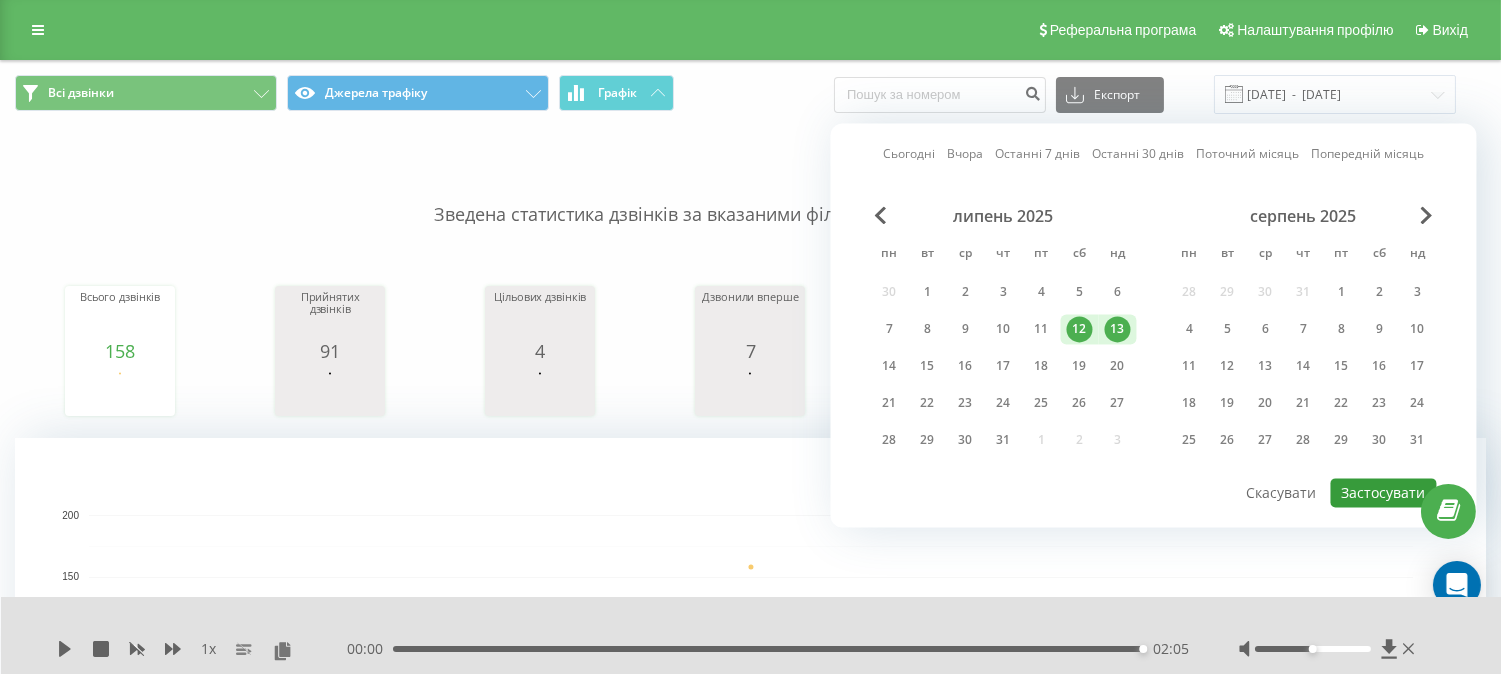 click on "Застосувати" at bounding box center (1384, 492) 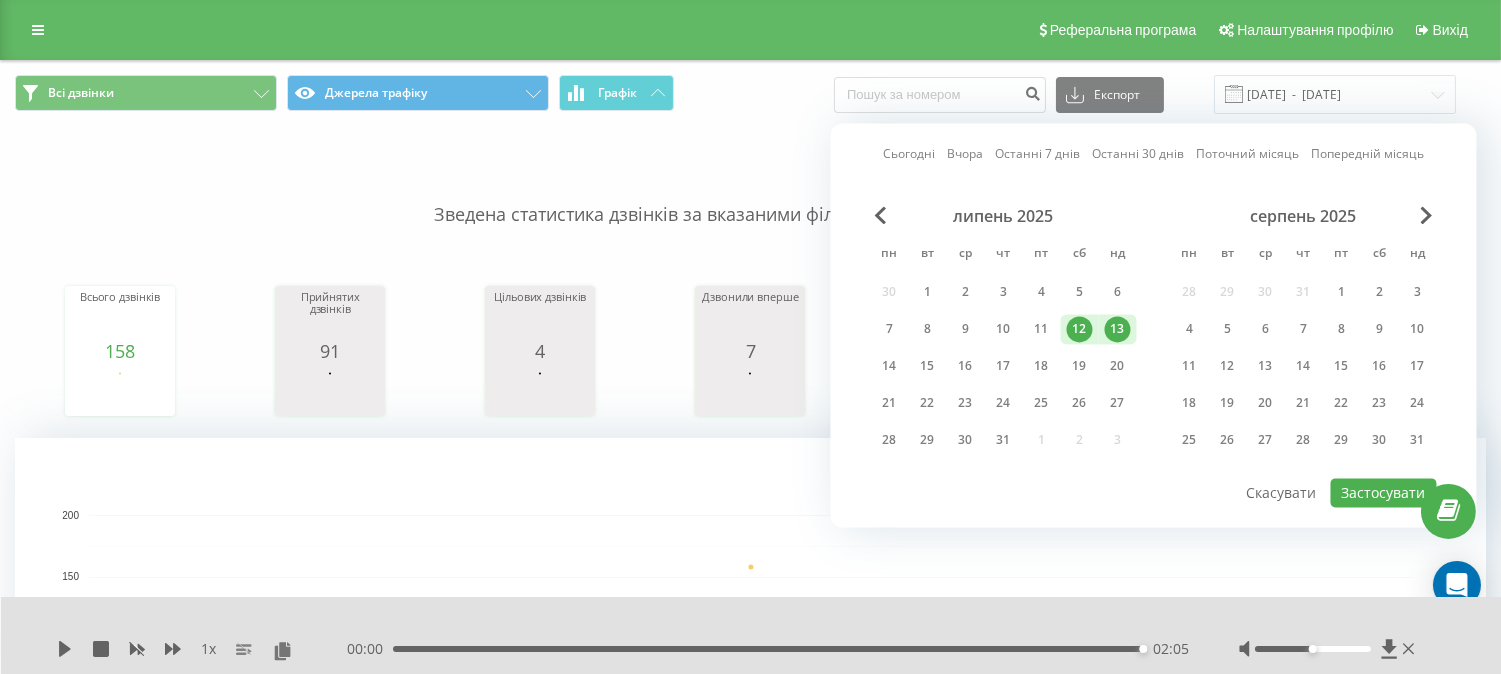 type on "[DATE]  -  [DATE]" 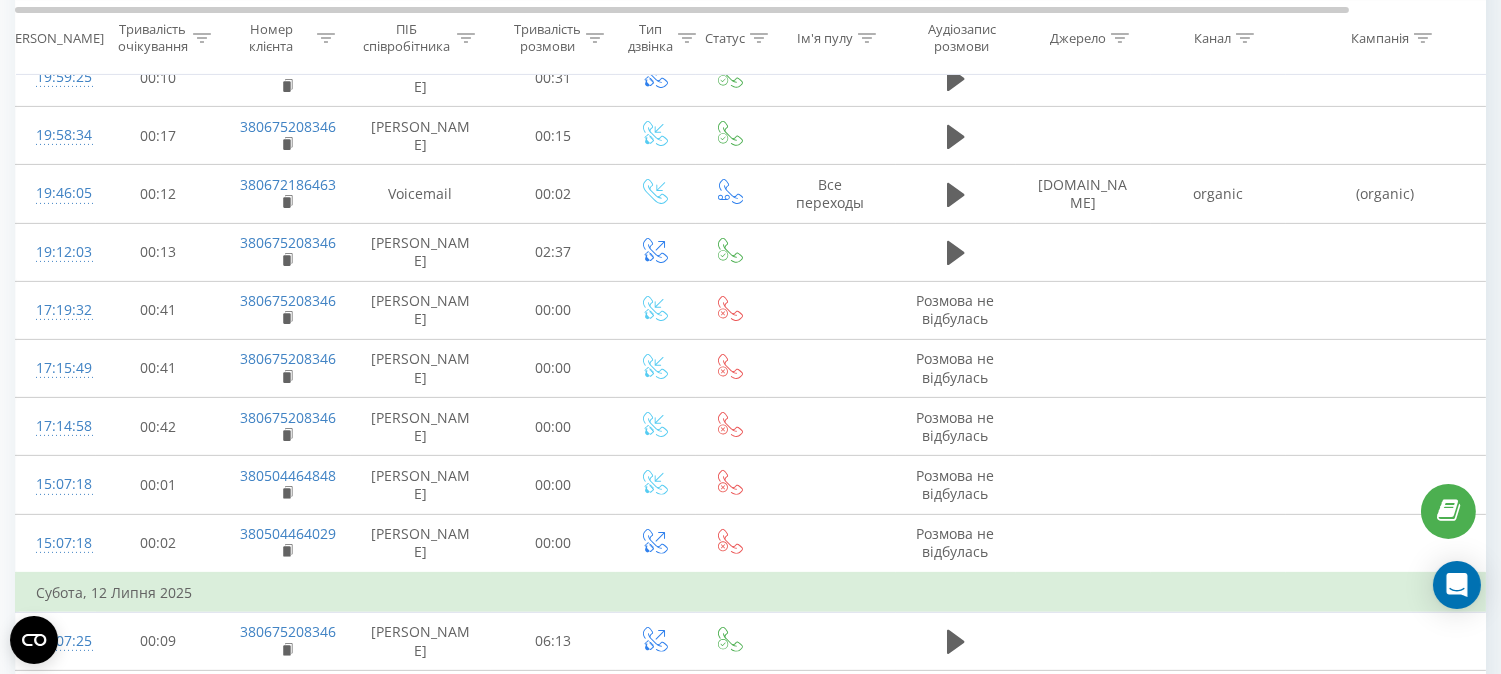 scroll, scrollTop: 1468, scrollLeft: 0, axis: vertical 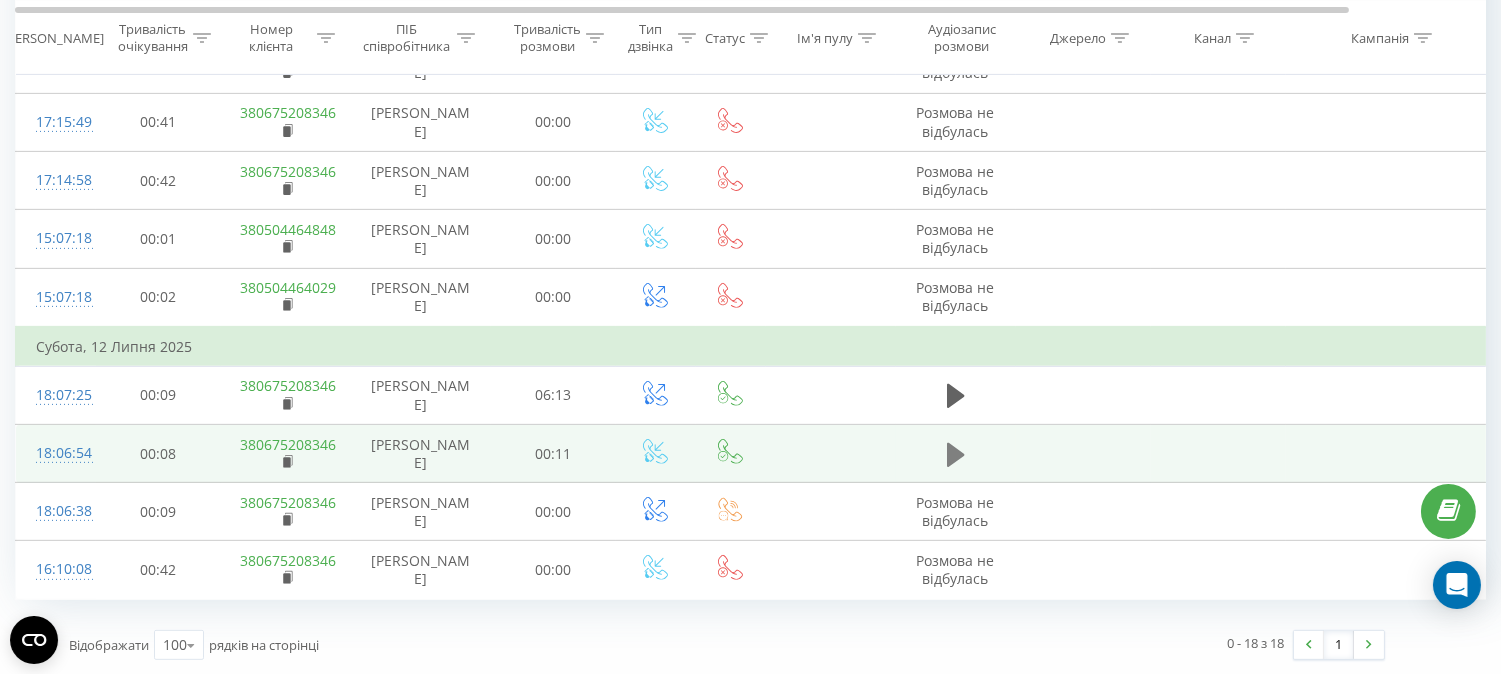 click 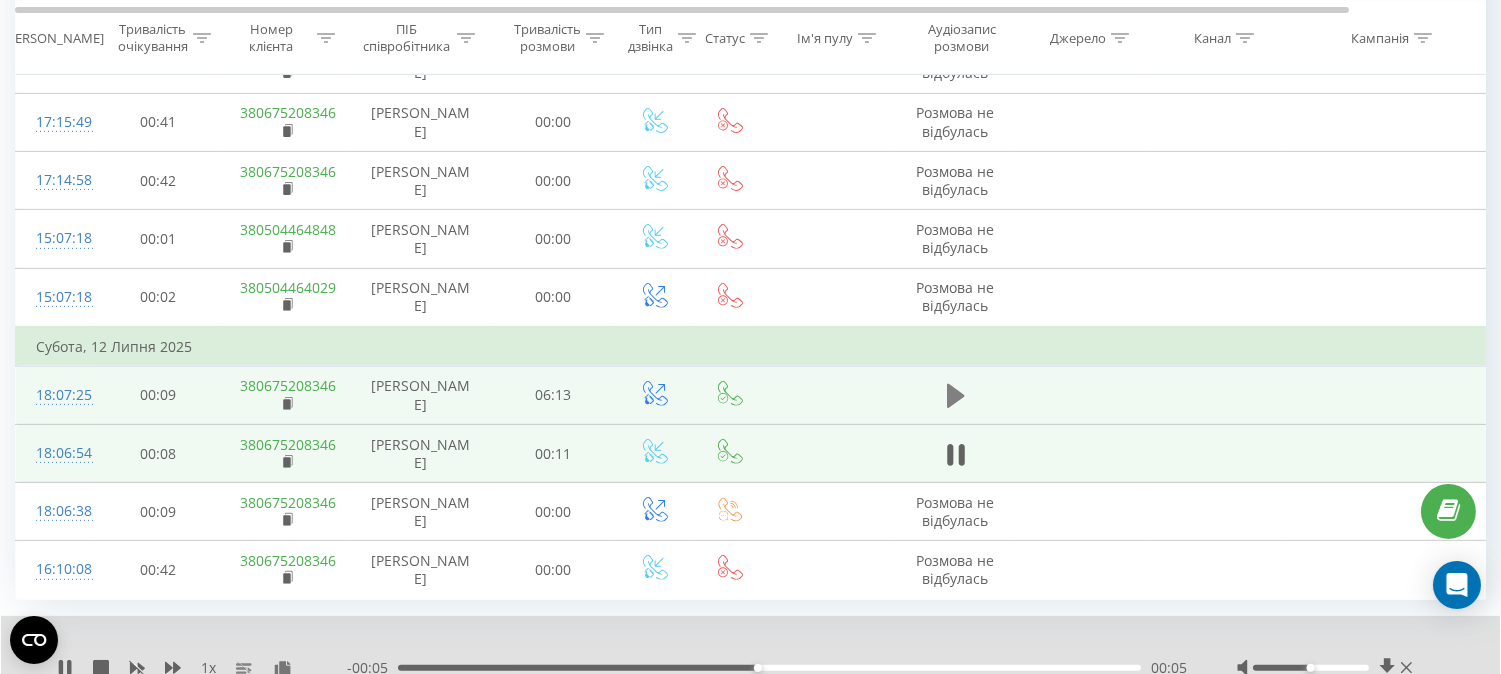 click 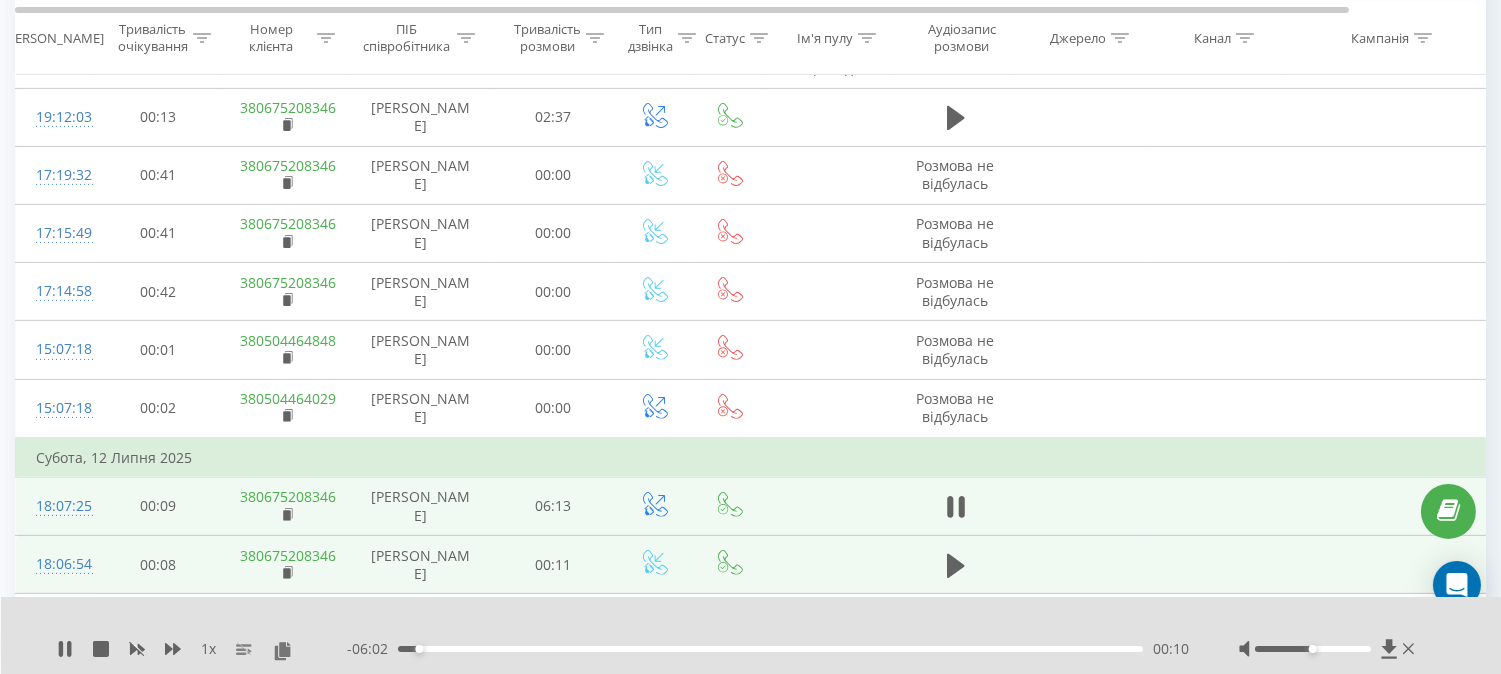 scroll, scrollTop: 1246, scrollLeft: 0, axis: vertical 